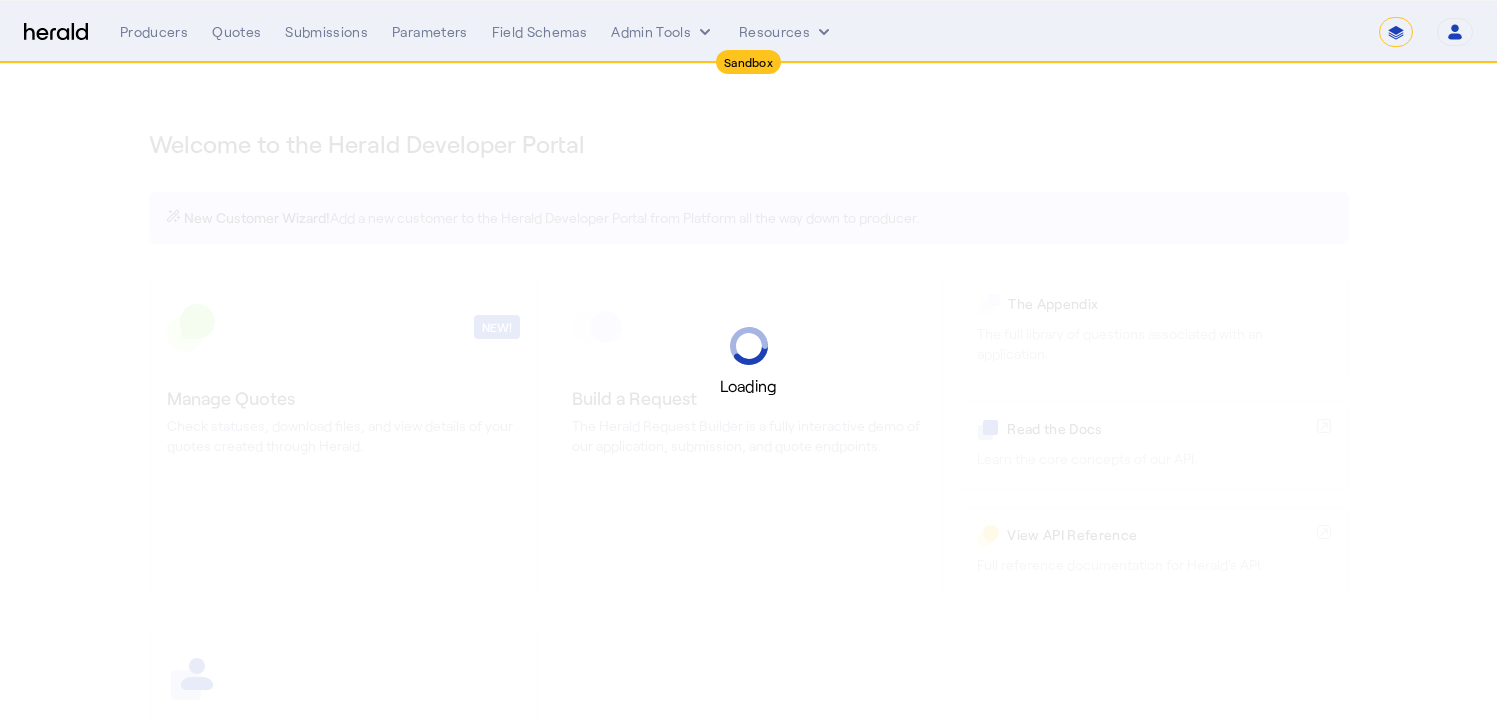 select on "*******" 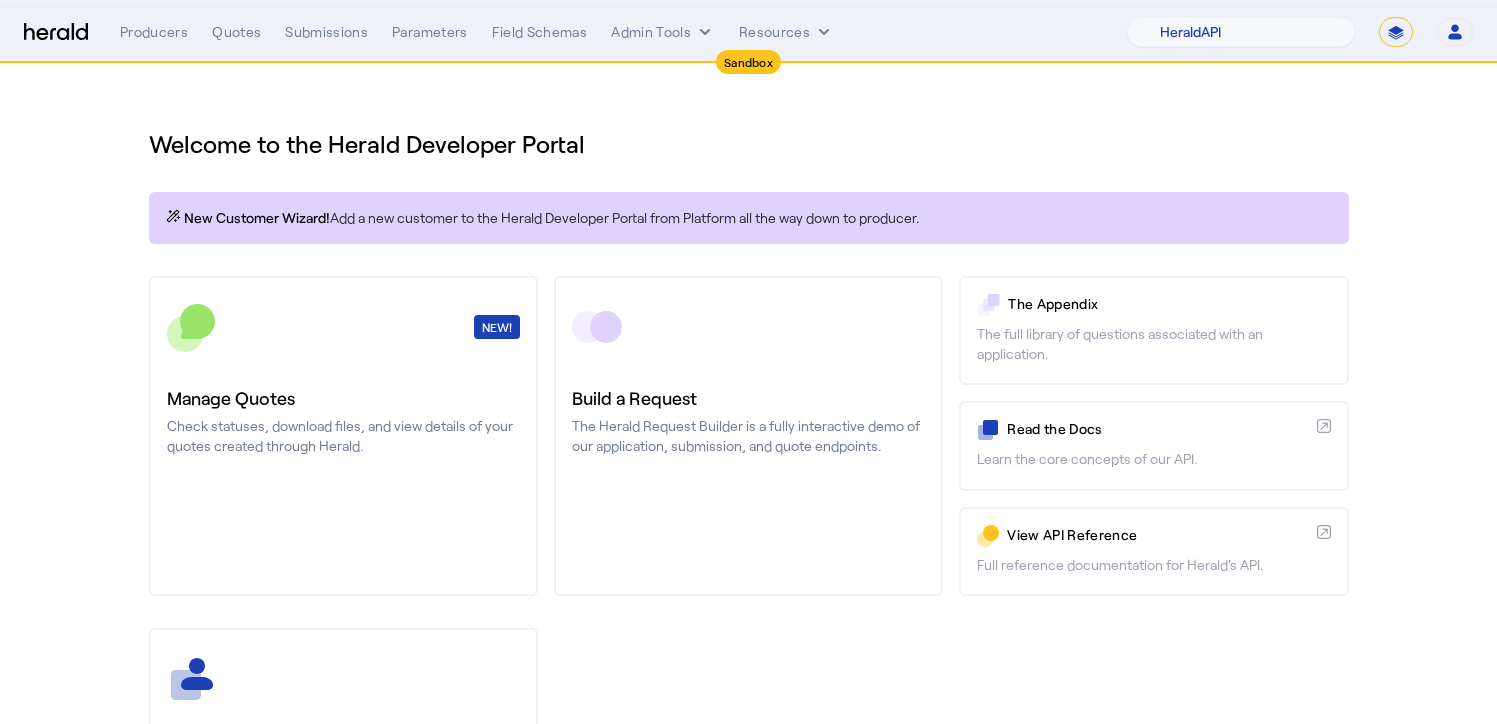 click on "**********" at bounding box center (1396, 32) 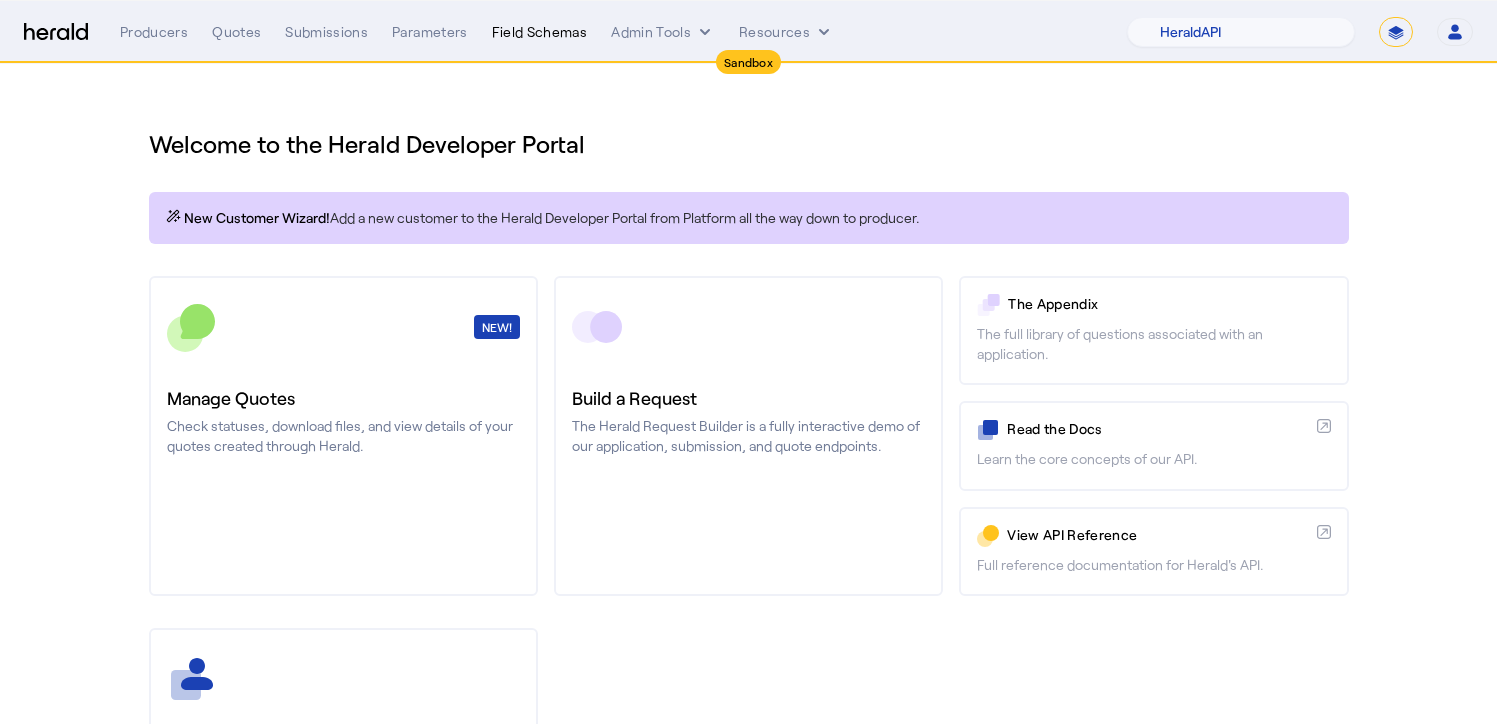 click on "Field Schemas" at bounding box center [540, 32] 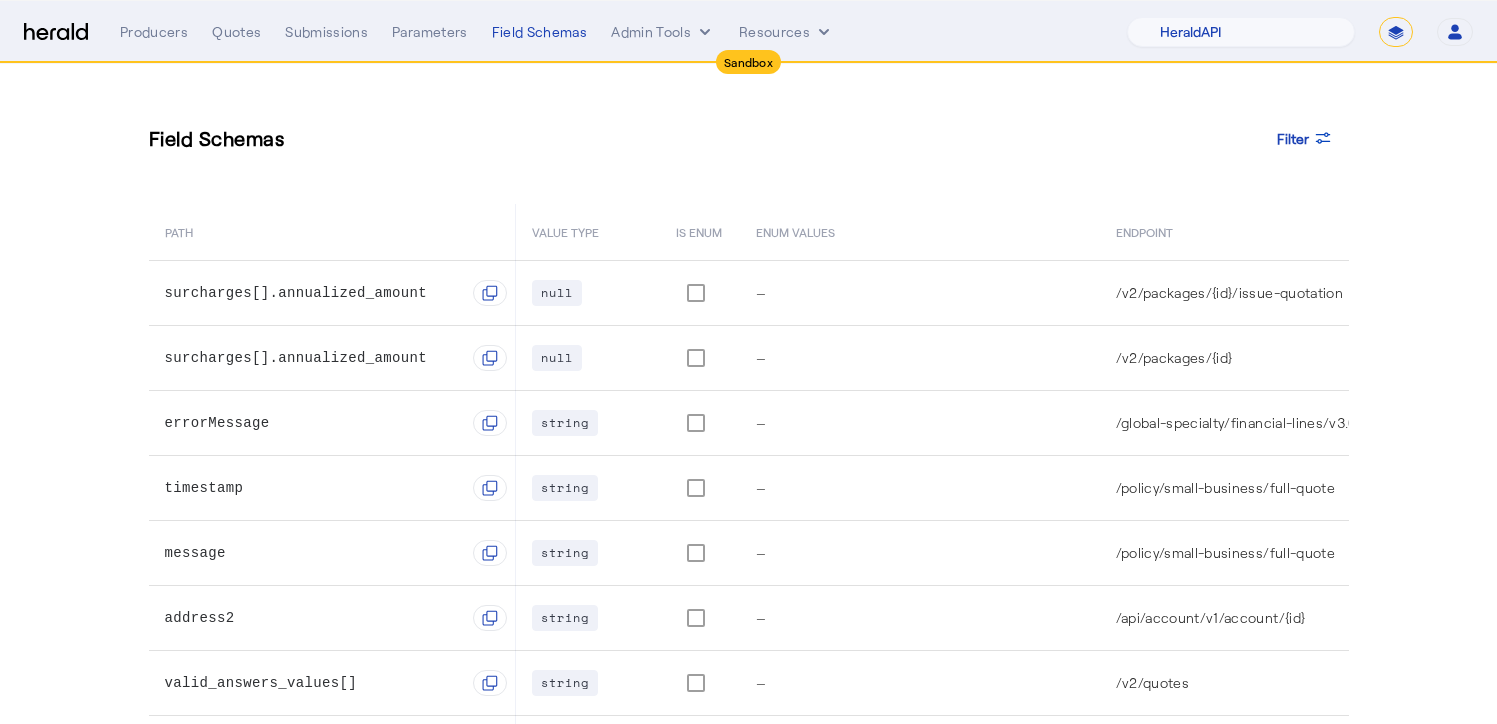 click on "**********" at bounding box center [1396, 32] 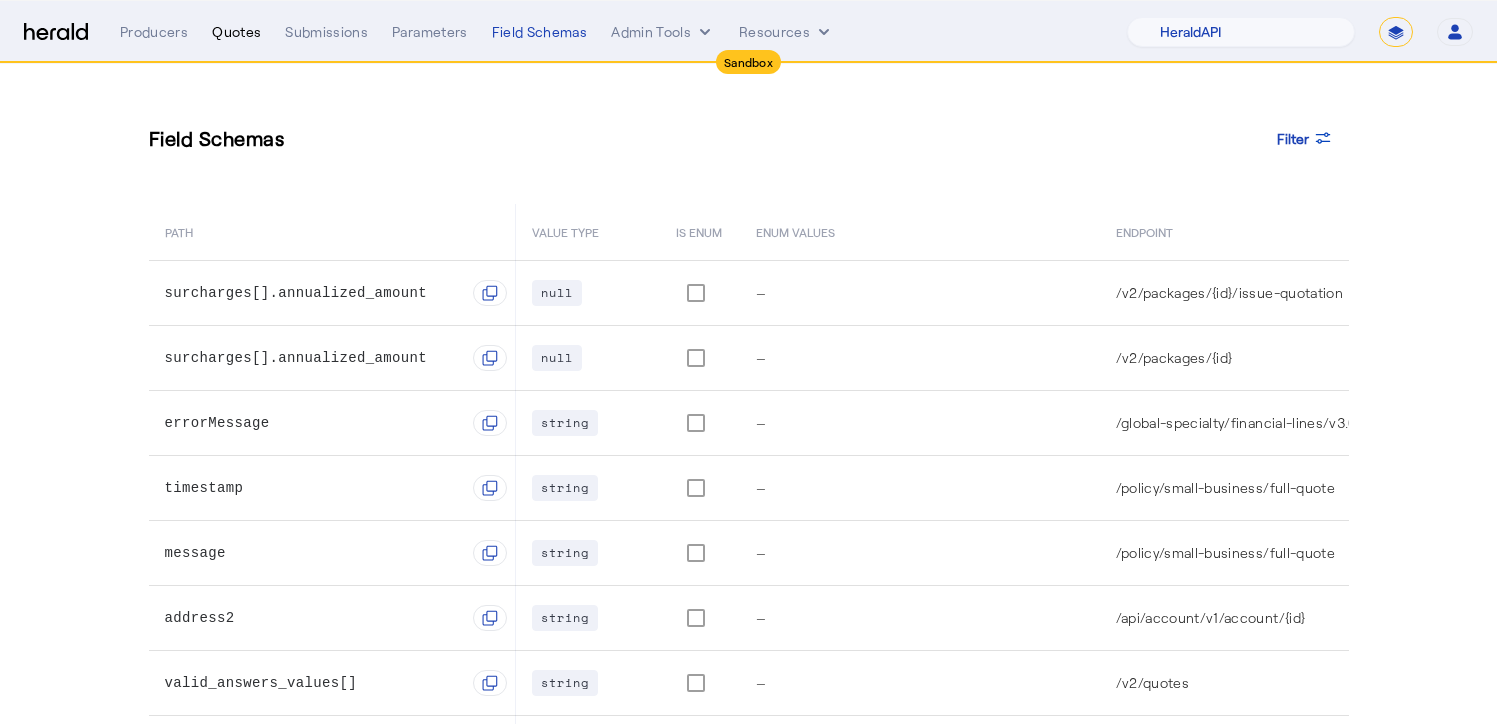 click on "Quotes" at bounding box center (236, 32) 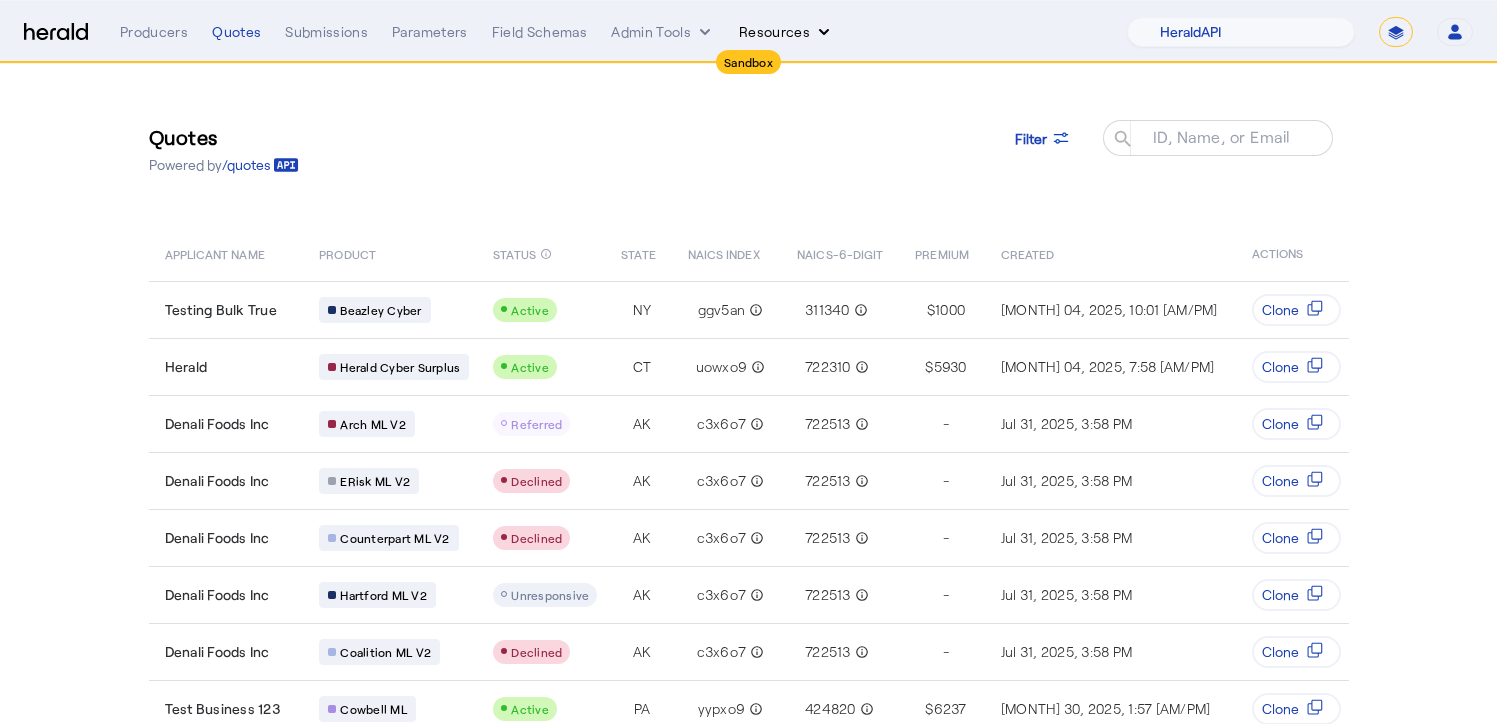 click on "Resources" at bounding box center [786, 32] 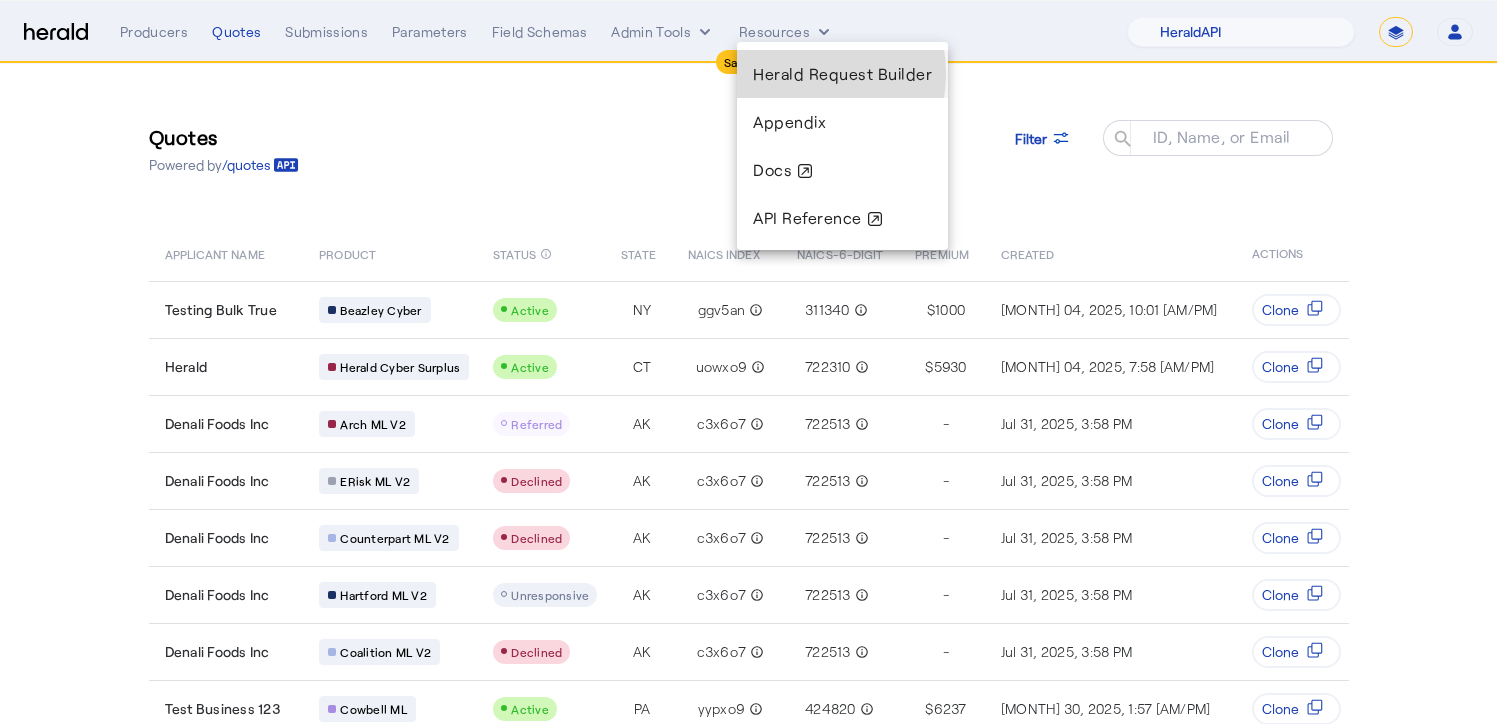 click on "Herald Request Builder" at bounding box center [842, 73] 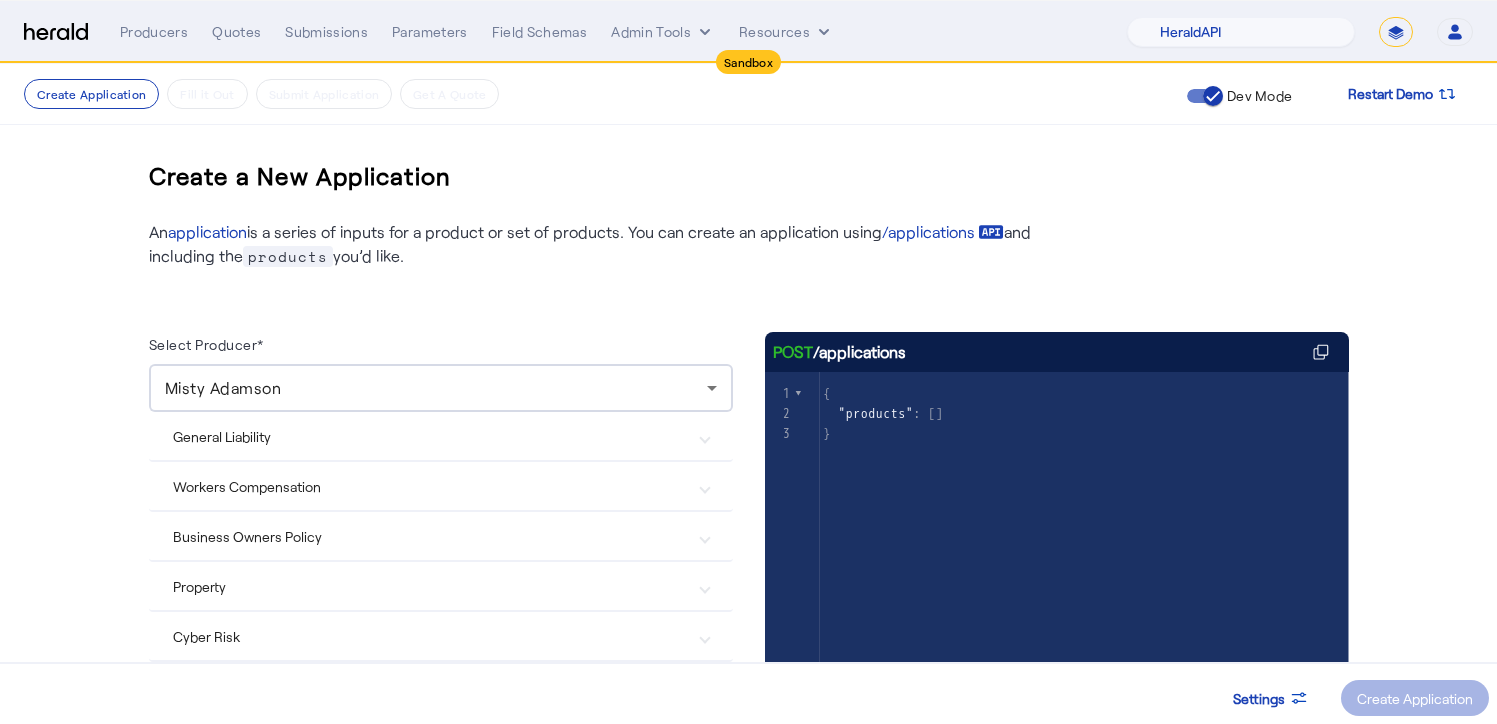 scroll, scrollTop: 36, scrollLeft: 0, axis: vertical 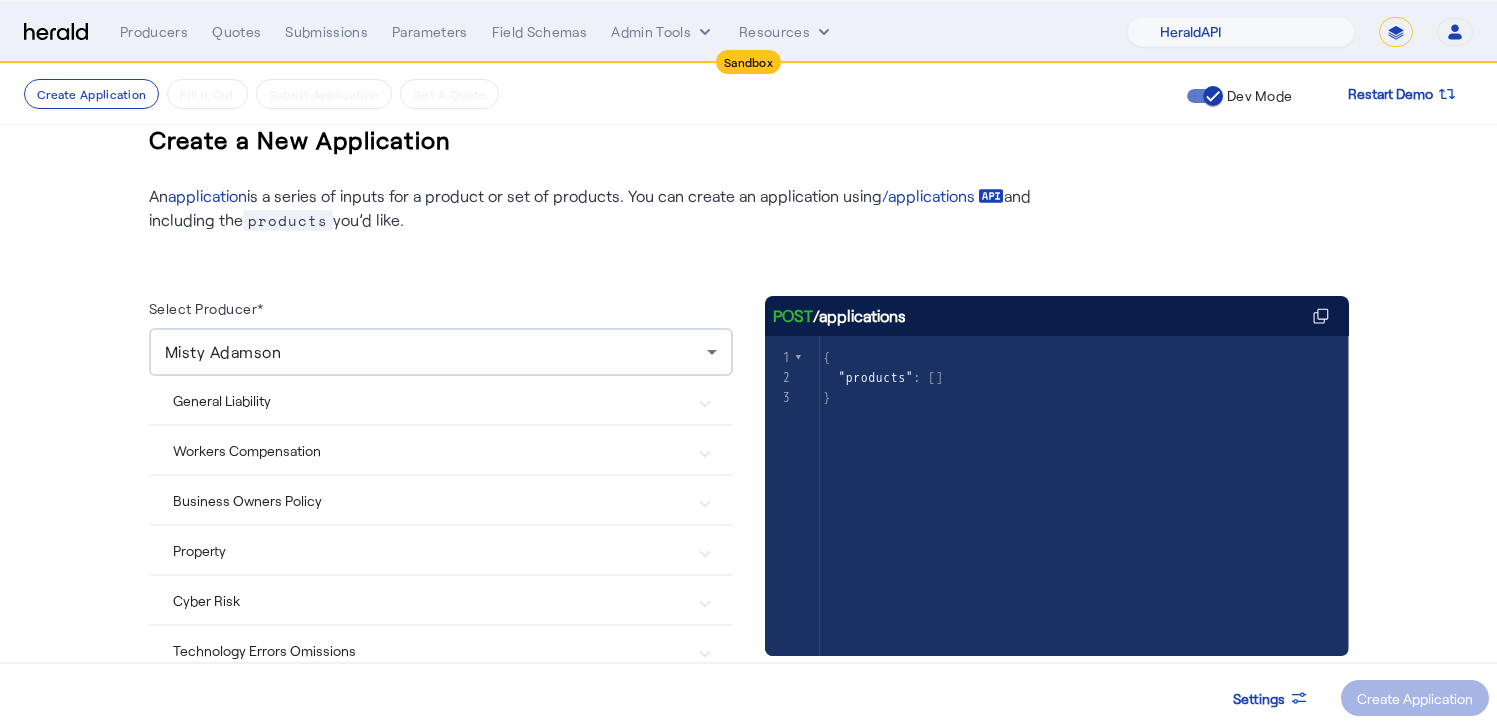 click on "Property" at bounding box center (441, 550) 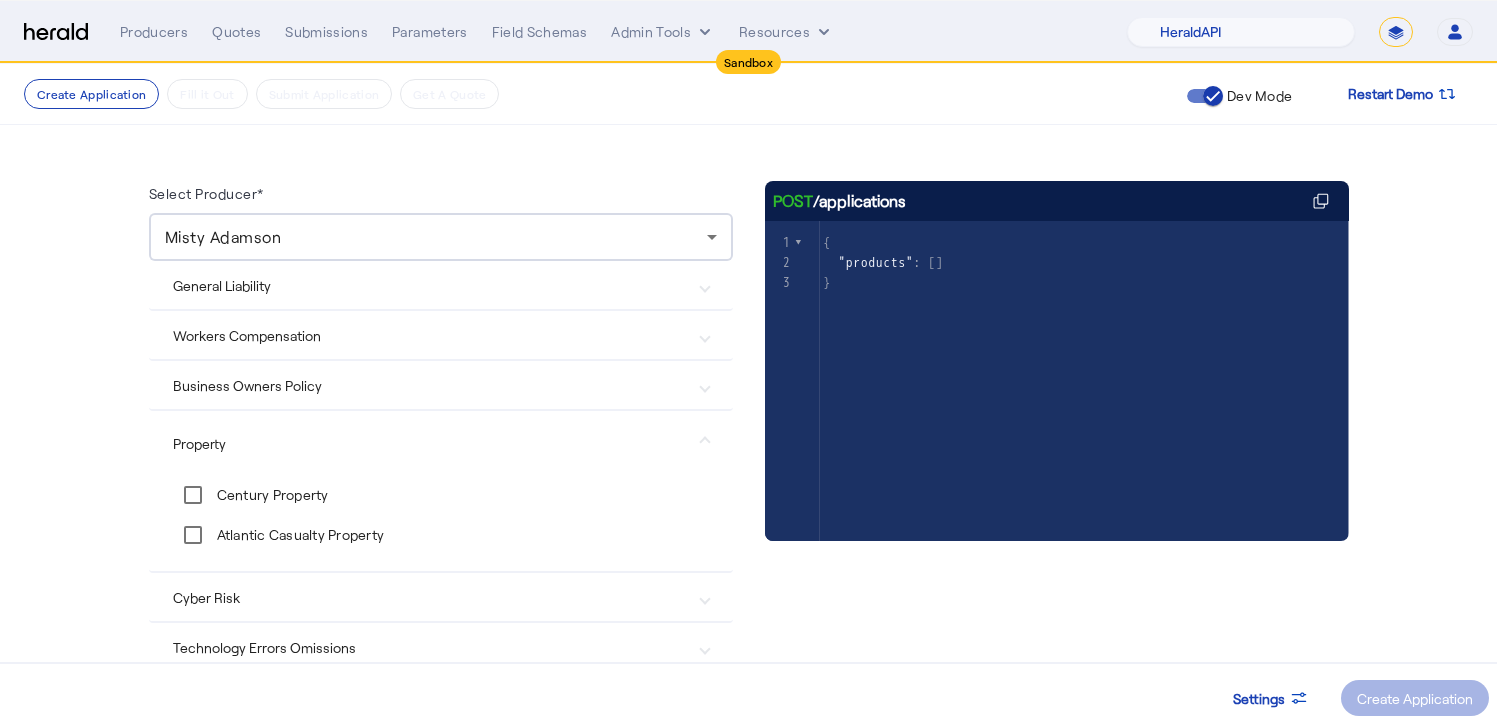scroll, scrollTop: 251, scrollLeft: 0, axis: vertical 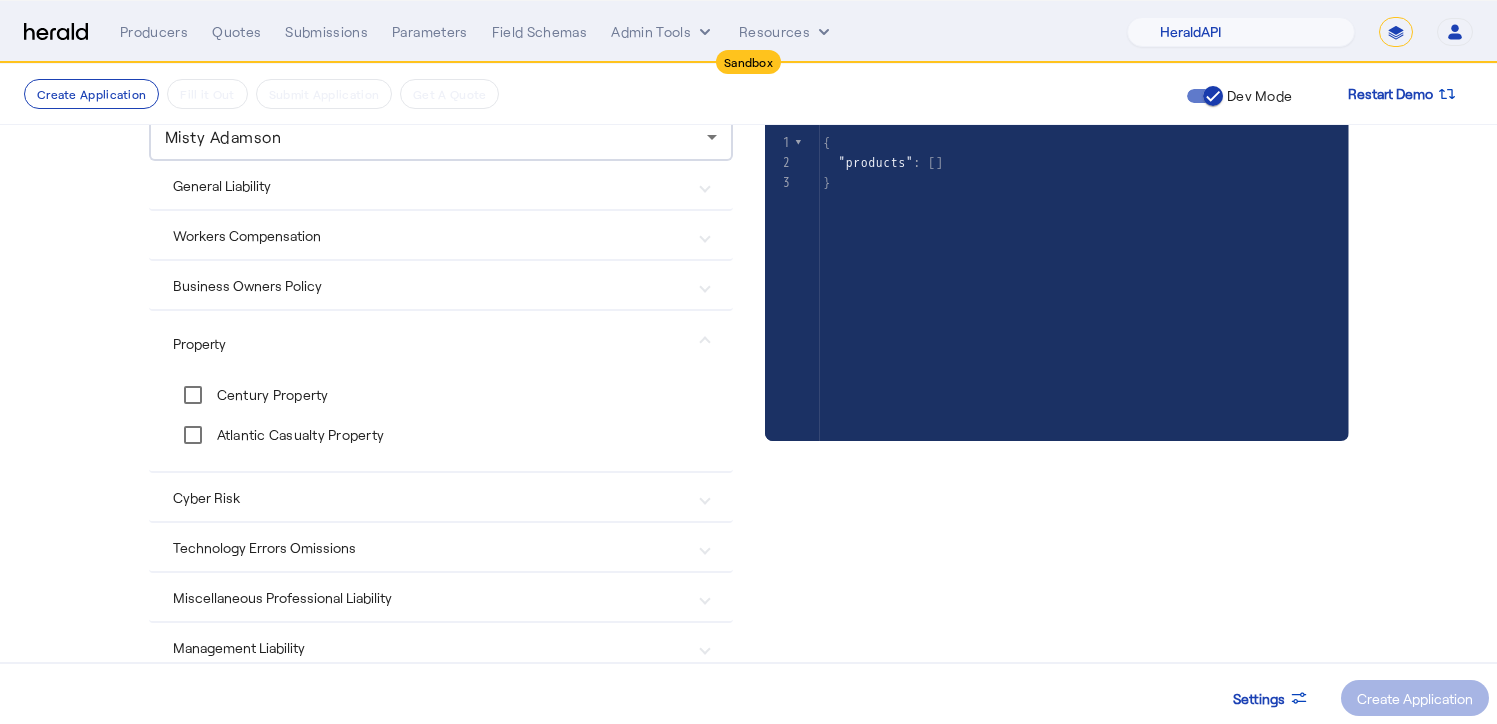 click on "Cyber Risk" at bounding box center [441, 497] 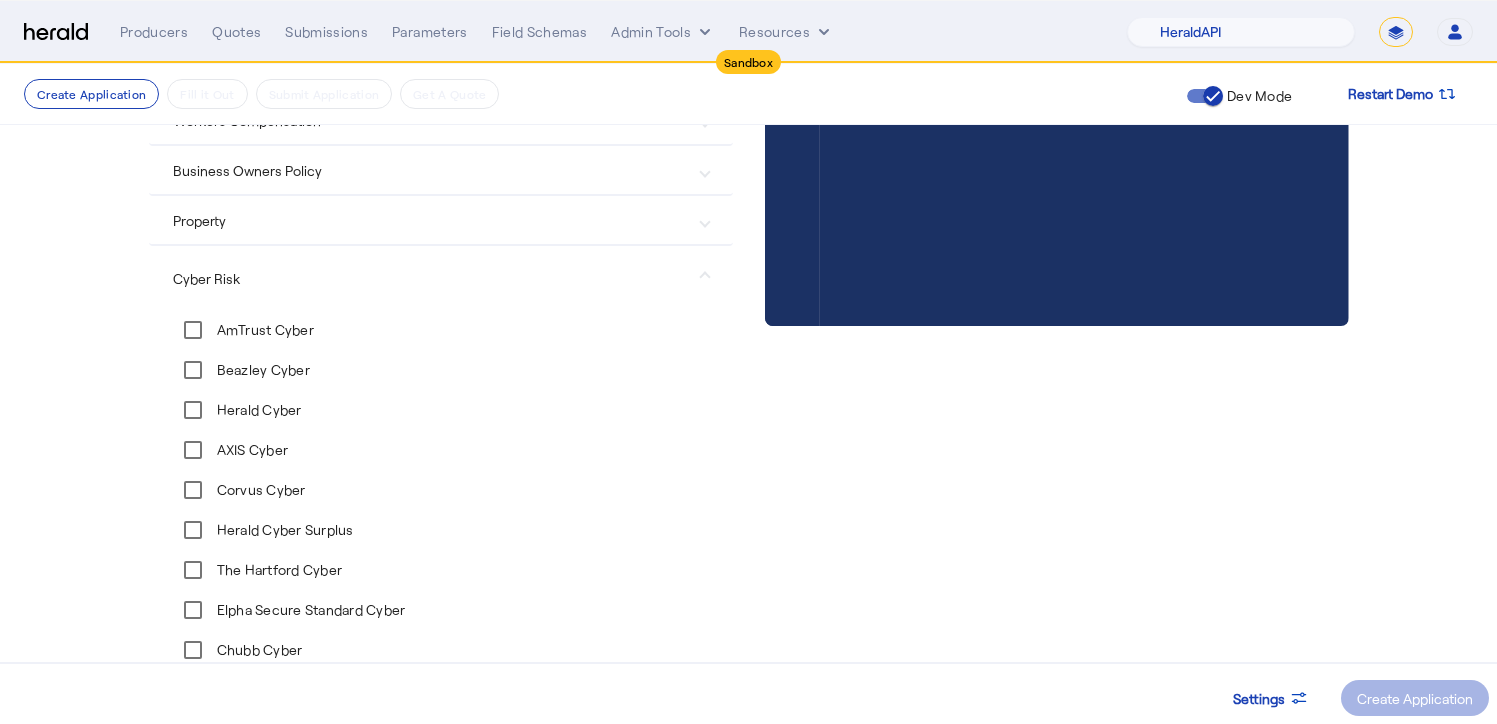 scroll, scrollTop: 295, scrollLeft: 0, axis: vertical 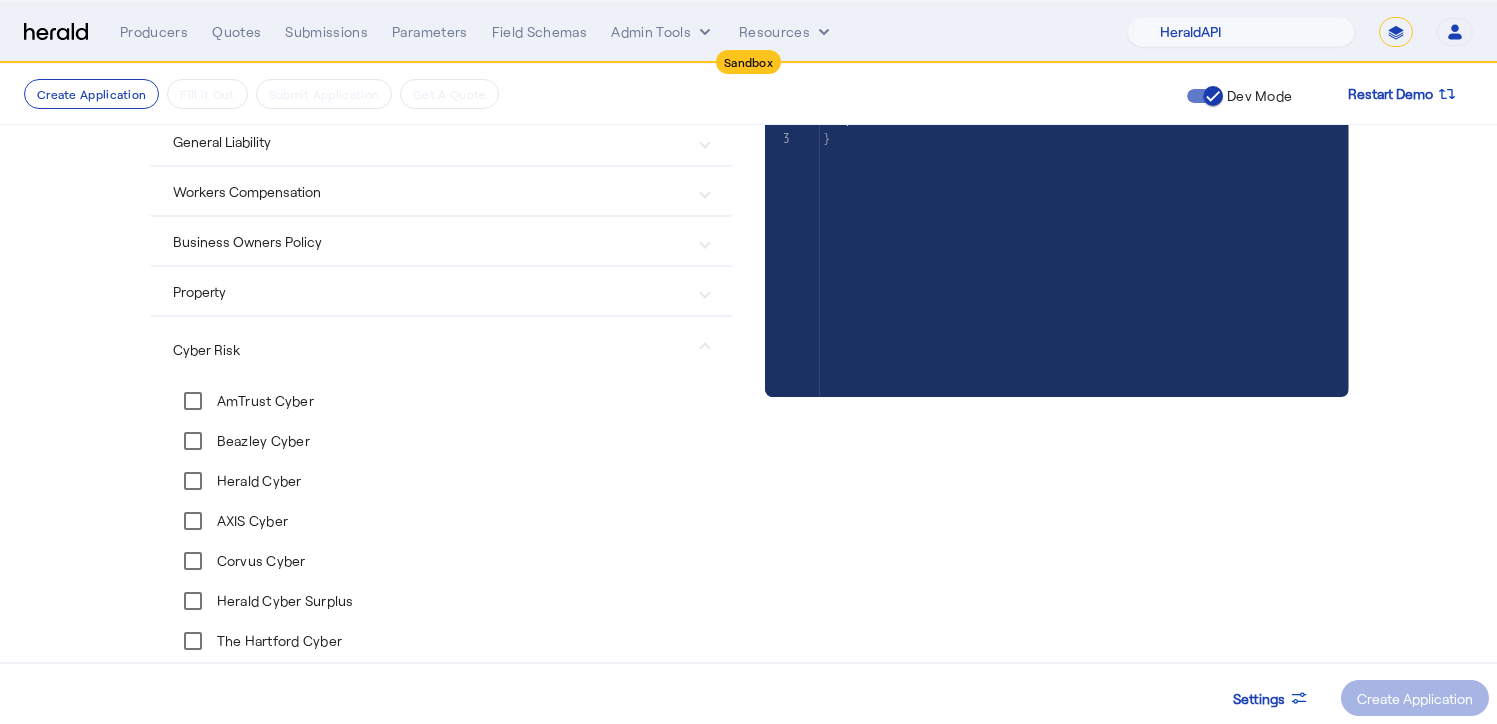 click on "**********" at bounding box center [1396, 32] 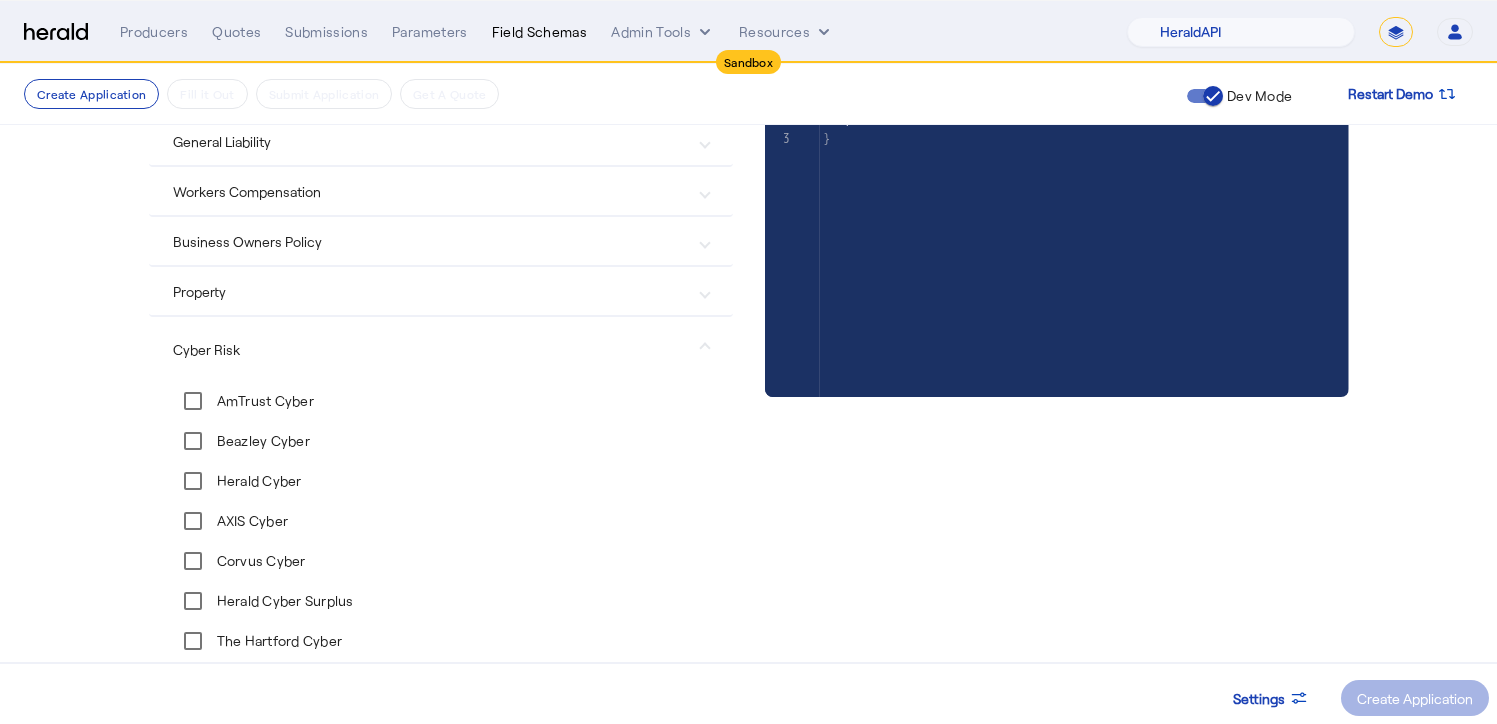 click on "Field Schemas" at bounding box center [540, 32] 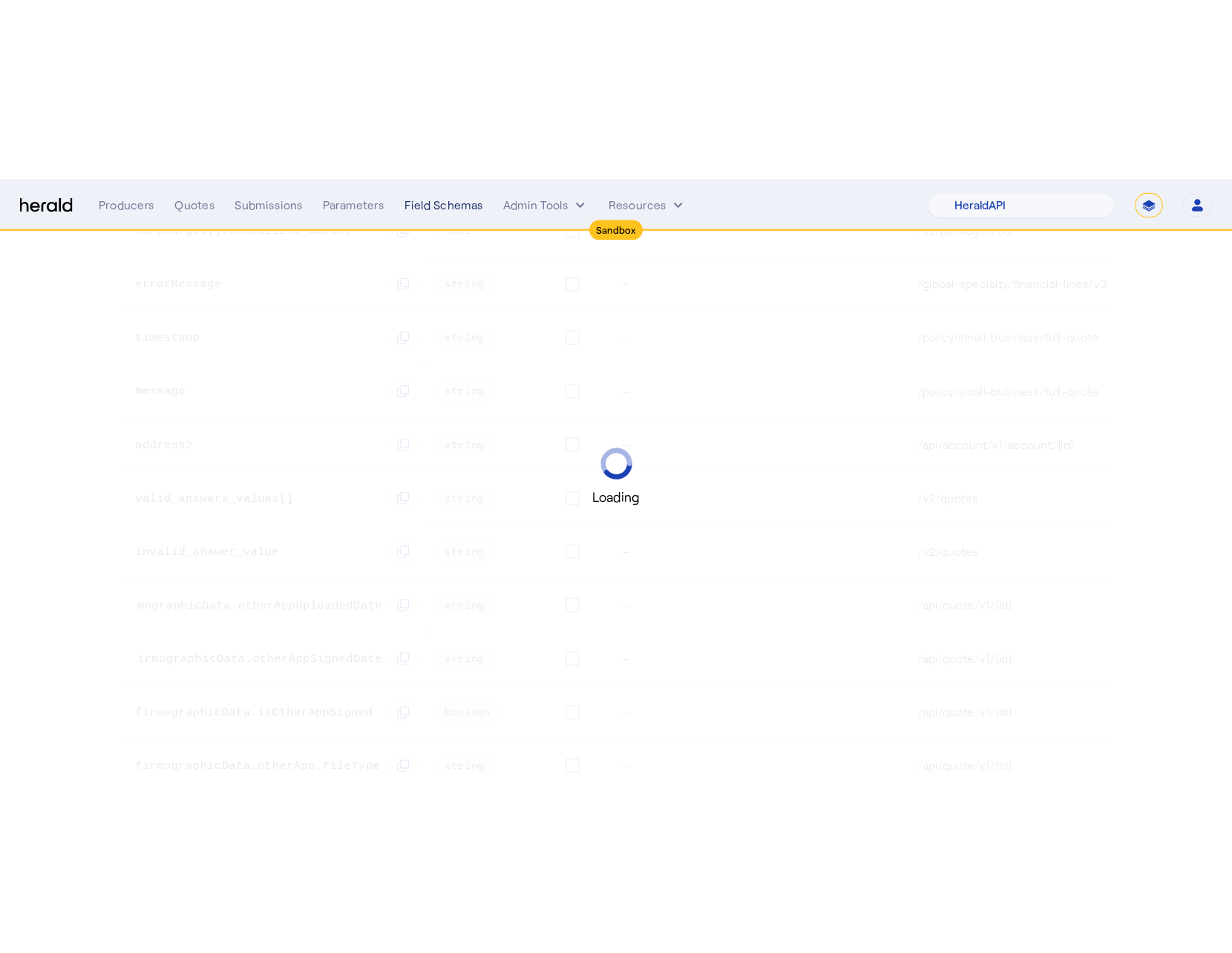 scroll, scrollTop: 0, scrollLeft: 0, axis: both 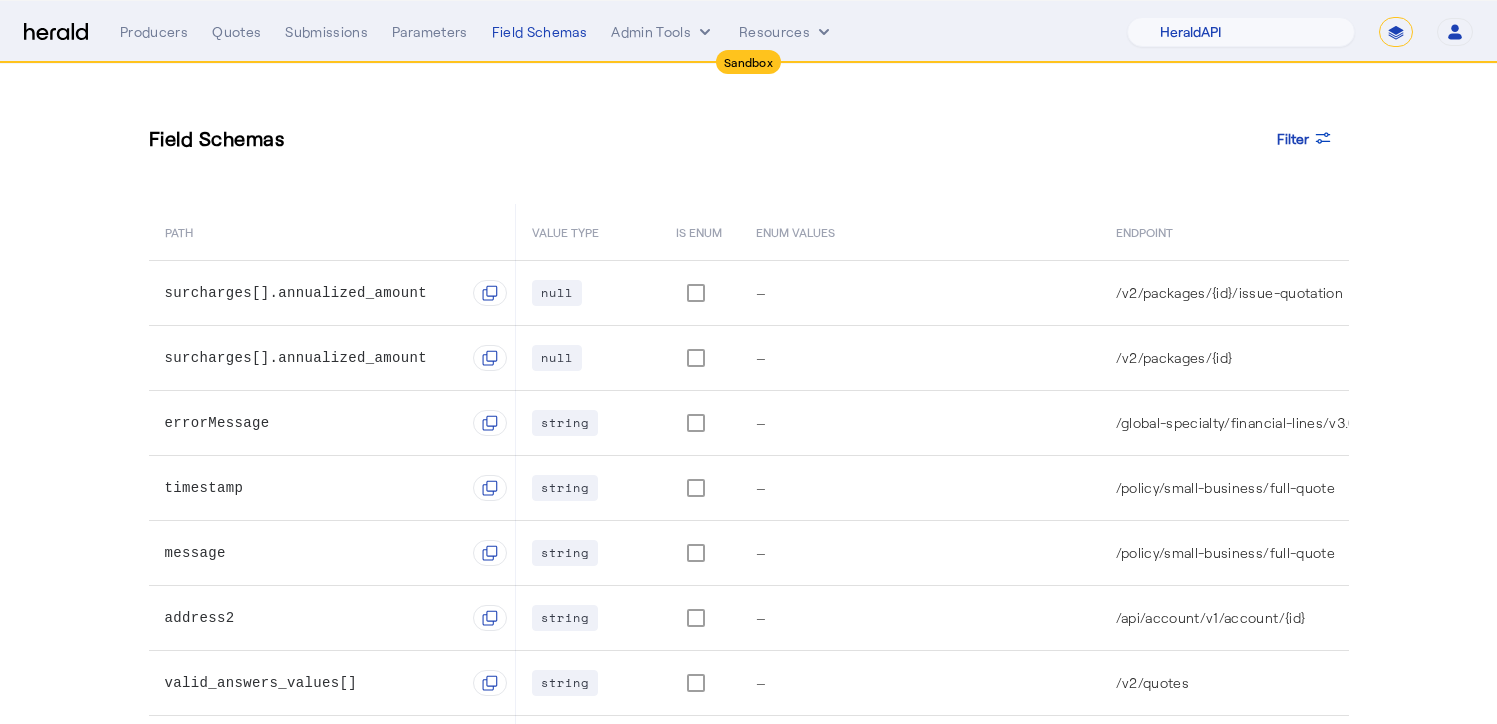 drag, startPoint x: 437, startPoint y: 296, endPoint x: 196, endPoint y: 285, distance: 241.2509 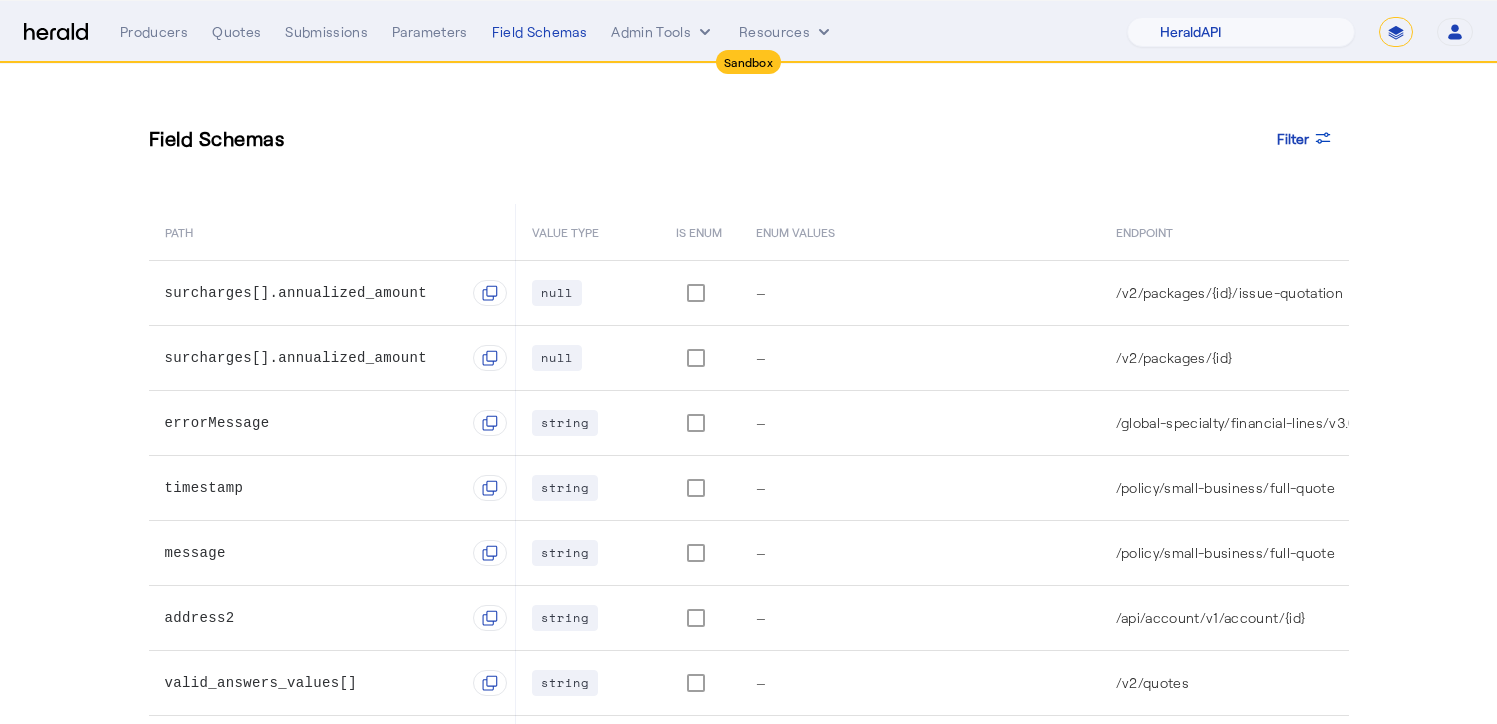click on "**********" at bounding box center (1396, 32) 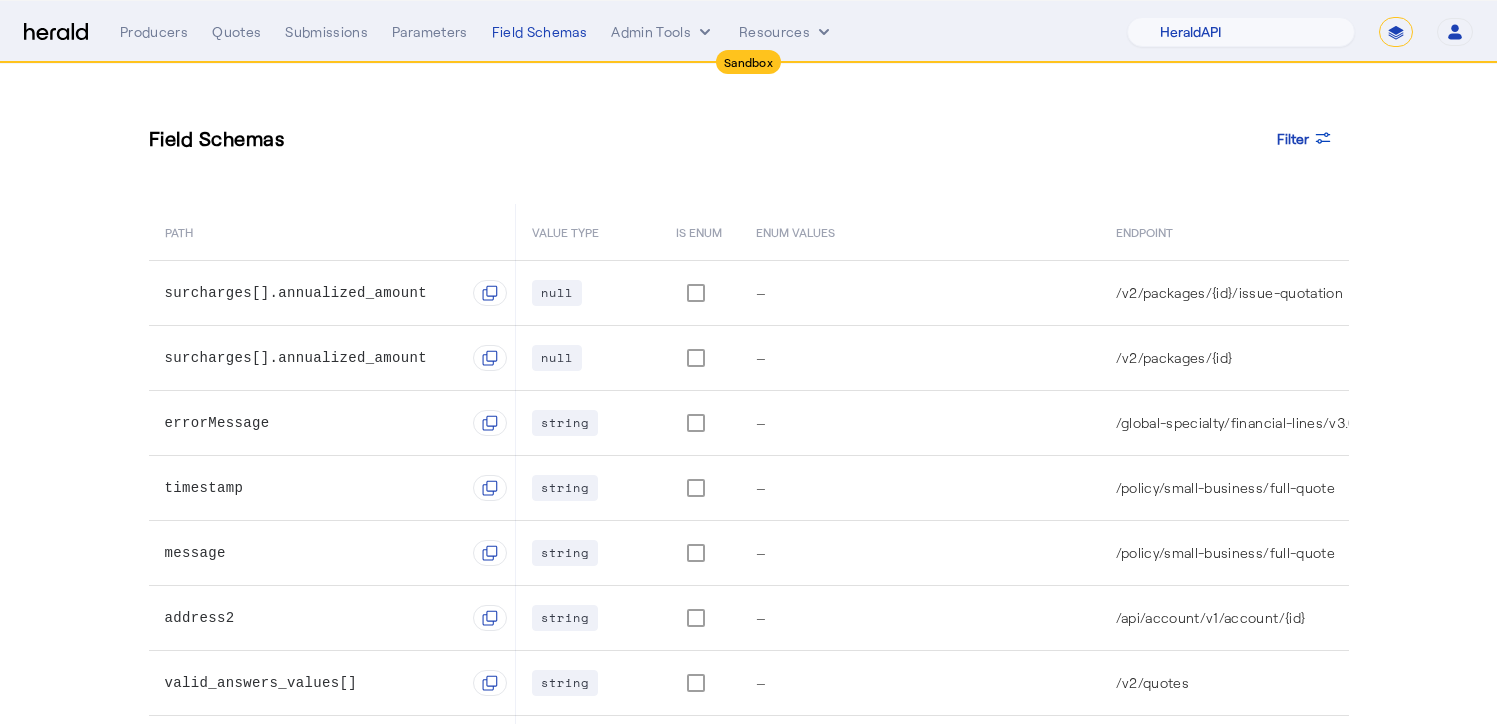 click on "**********" at bounding box center (1396, 32) 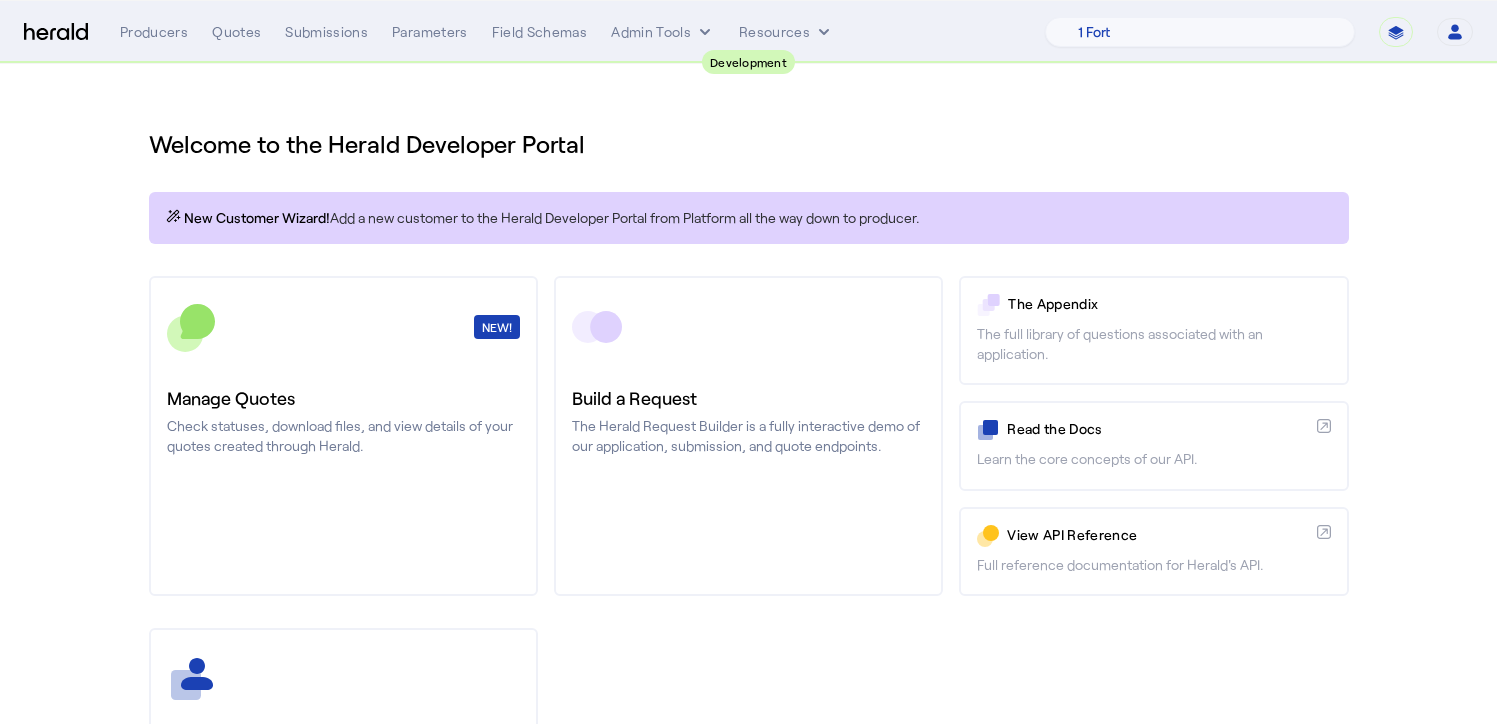 click on "Development
Menu
Producers   Quotes   Submissions   Parameters   Field Schemas   Admin Tools
Resources
1 Fort   A Demo Platform   A New Platform Test   Bam   Batch Test Platform   Beep Beep Boop   BindHQ   Bogus   Boom 2   Boxx   CRC   CYPRESS_1754314030586_72892_NEW   CYPRESS_1754317934178_82743_NEW   CYPRESS_1754318015726_441_NEW   CYPRESS_1754323739288_82432_NEW   CYPRESS_1754325703274_53922_NEW   CYPRESS_1754325719372_76239_NEW   Cleo Sol   Davey Testerson   Disable Platform   Dr Davis Insurance Group   Dummy Platform   Final Platform   Gabe Test   Growthmill   Herald   Herald Demo   ID Service Test   Jeans Inc   Layr   Marsh Test   My New Platform   New Test again   Parker Test Platform   Pioneer Patron   Platform 1   Platform test   RT Specialty   Ravi test 1234   TEST PLATFORM   THIS IS A TEST PLATFORM   Teeter Totter   Test Again   Test Platform   Test emm   Testing ML   The News   USI" at bounding box center [748, 32] 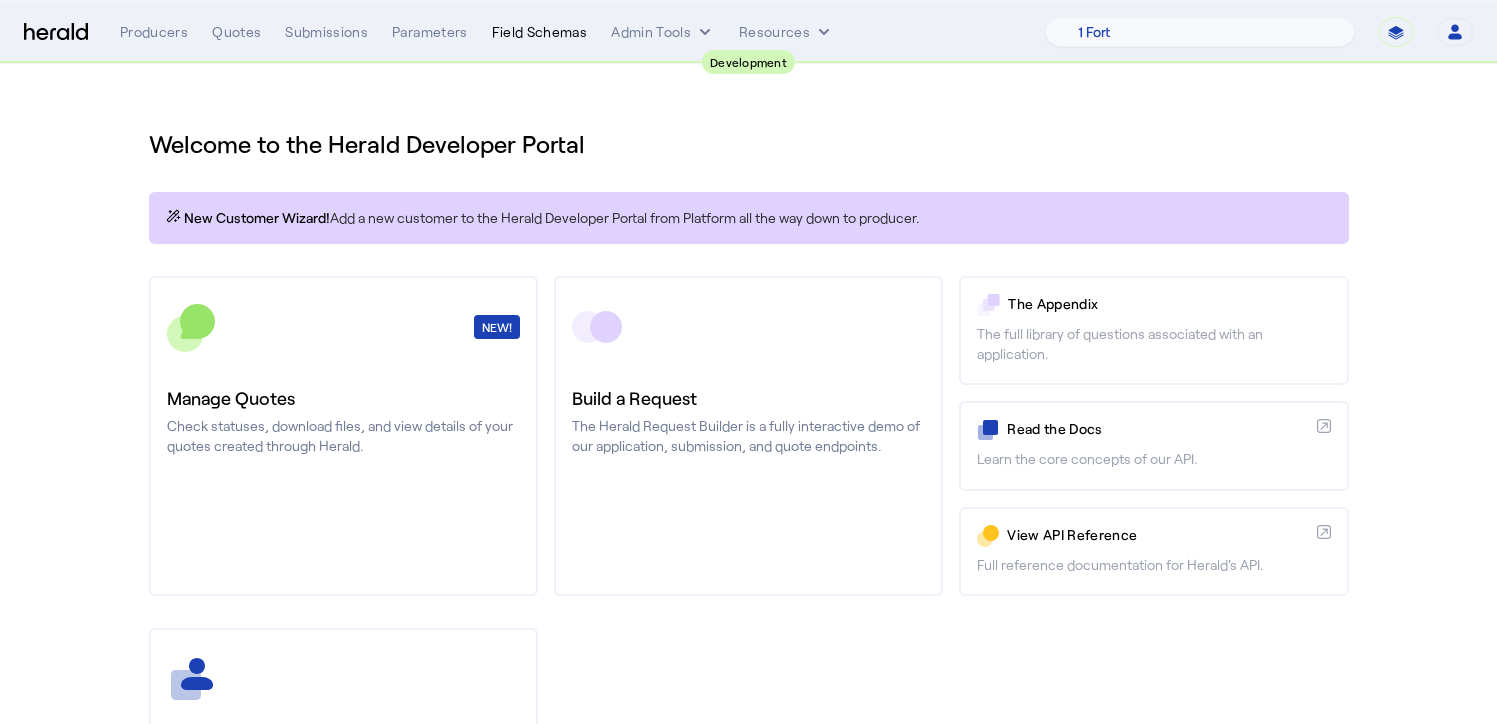 click on "Field Schemas" at bounding box center [540, 32] 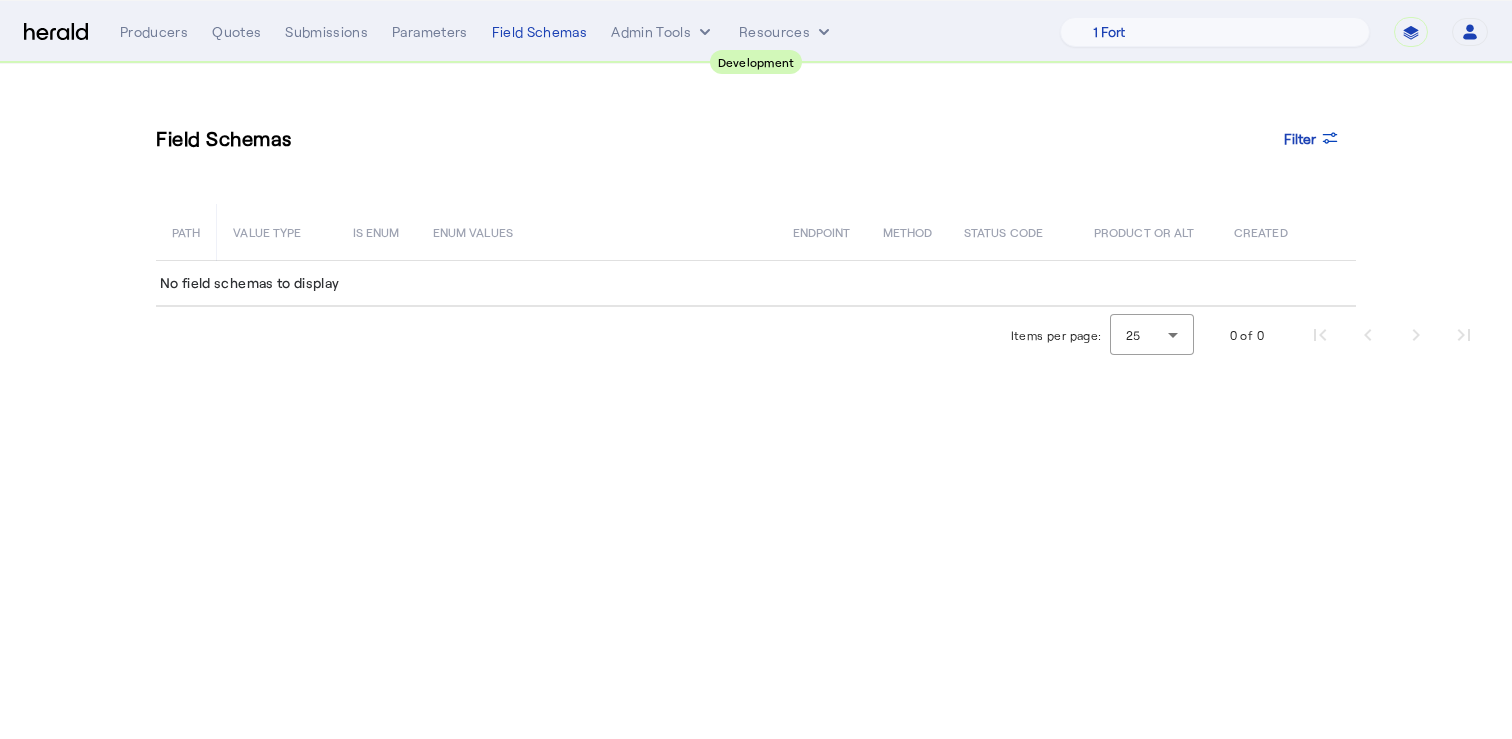 click on "**********" at bounding box center [1411, 32] 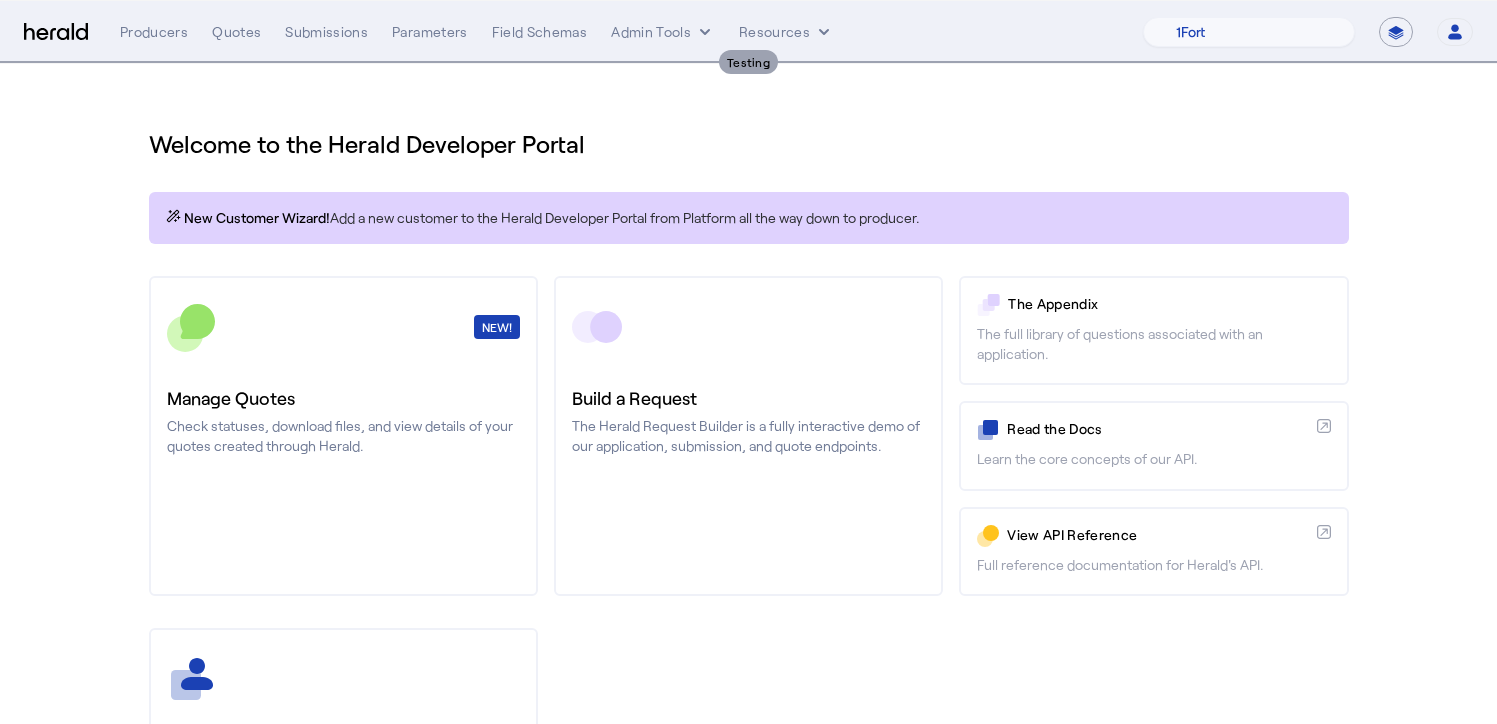 click on "Welcome to the Herald Developer Portal" at bounding box center (749, 144) 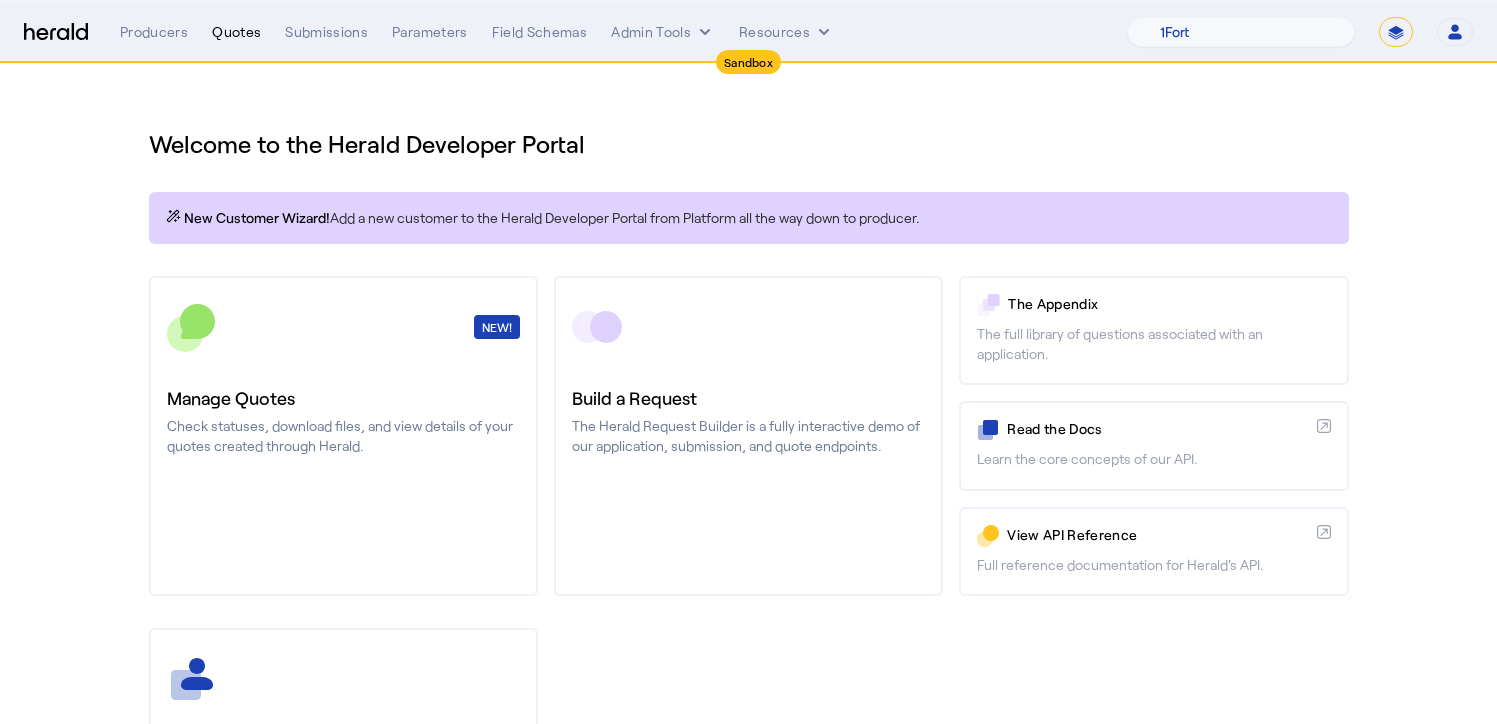 click on "Quotes" at bounding box center [236, 32] 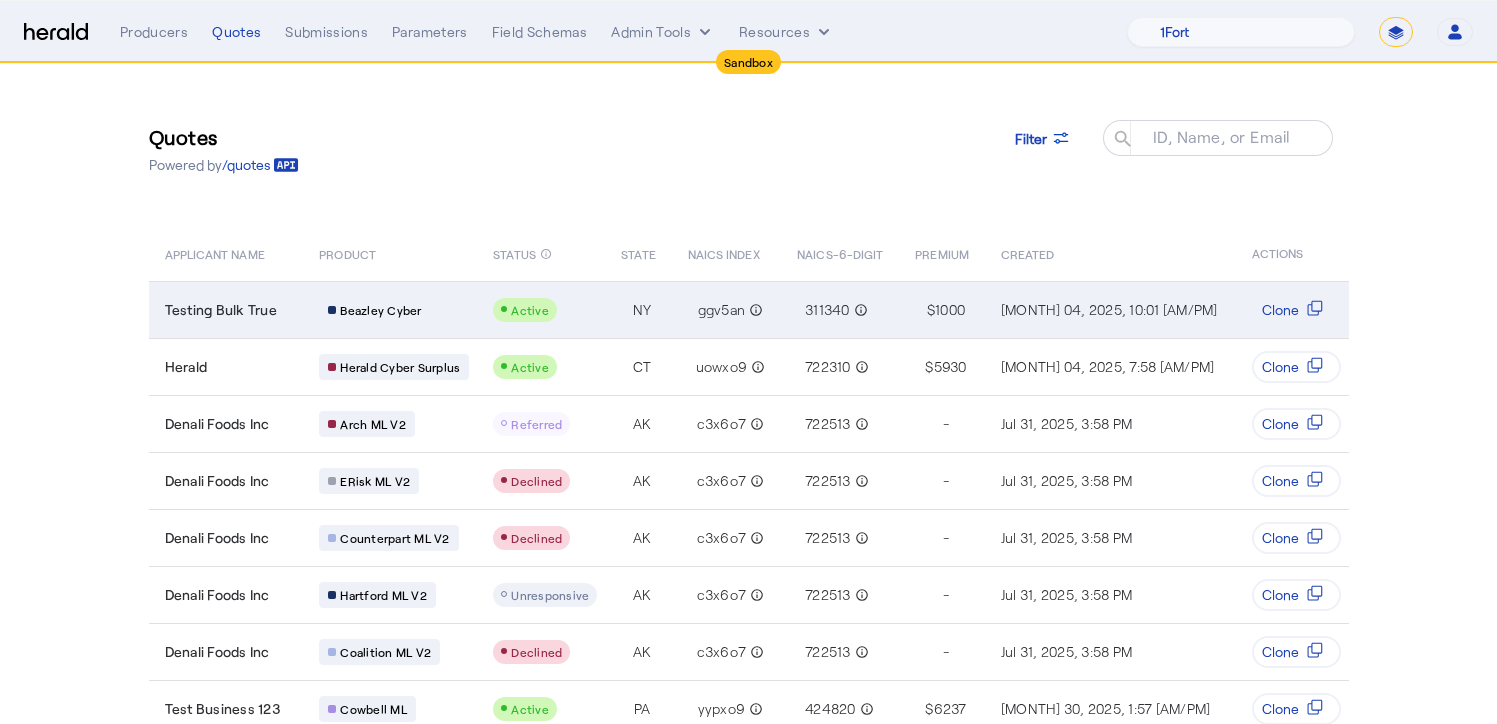 click on "Testing Bulk True" at bounding box center [230, 310] 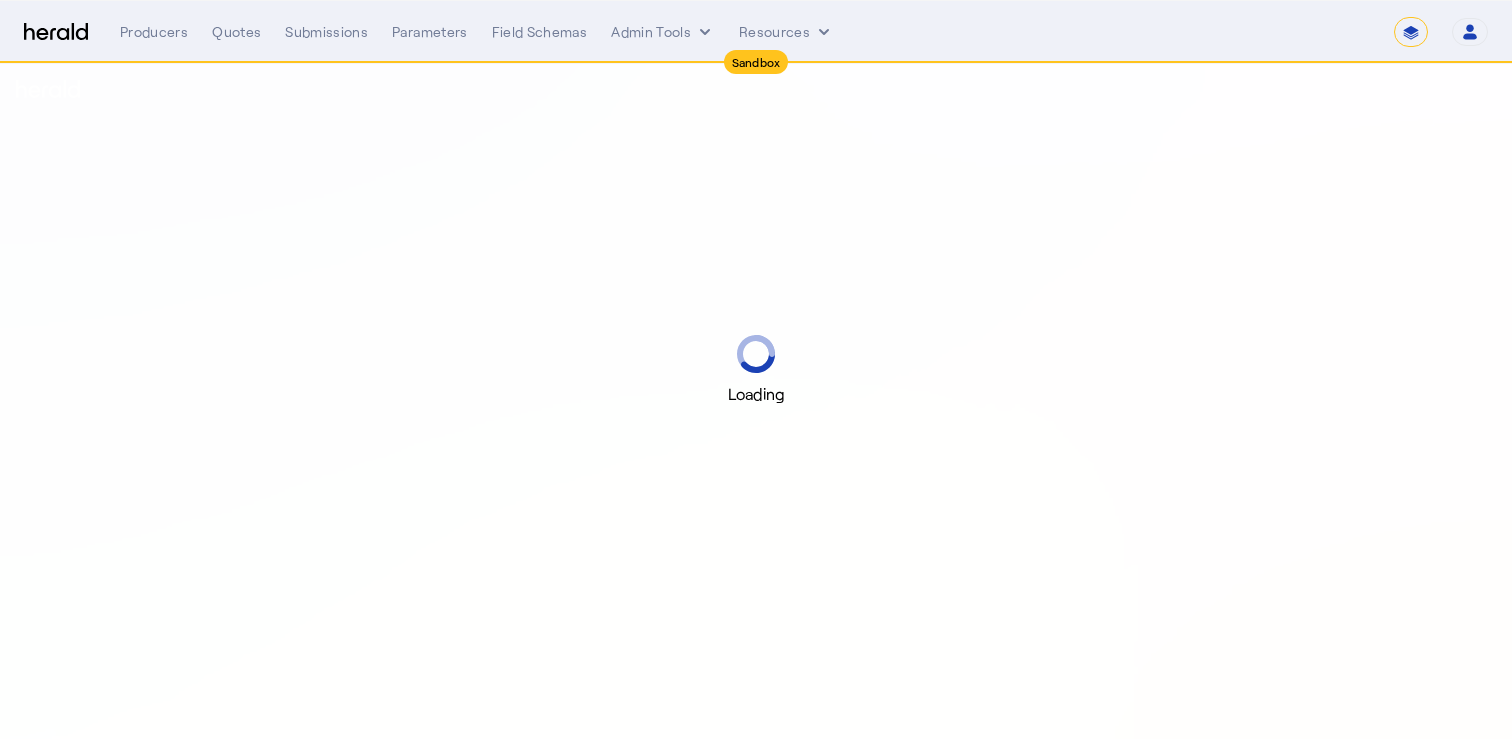 select on "*******" 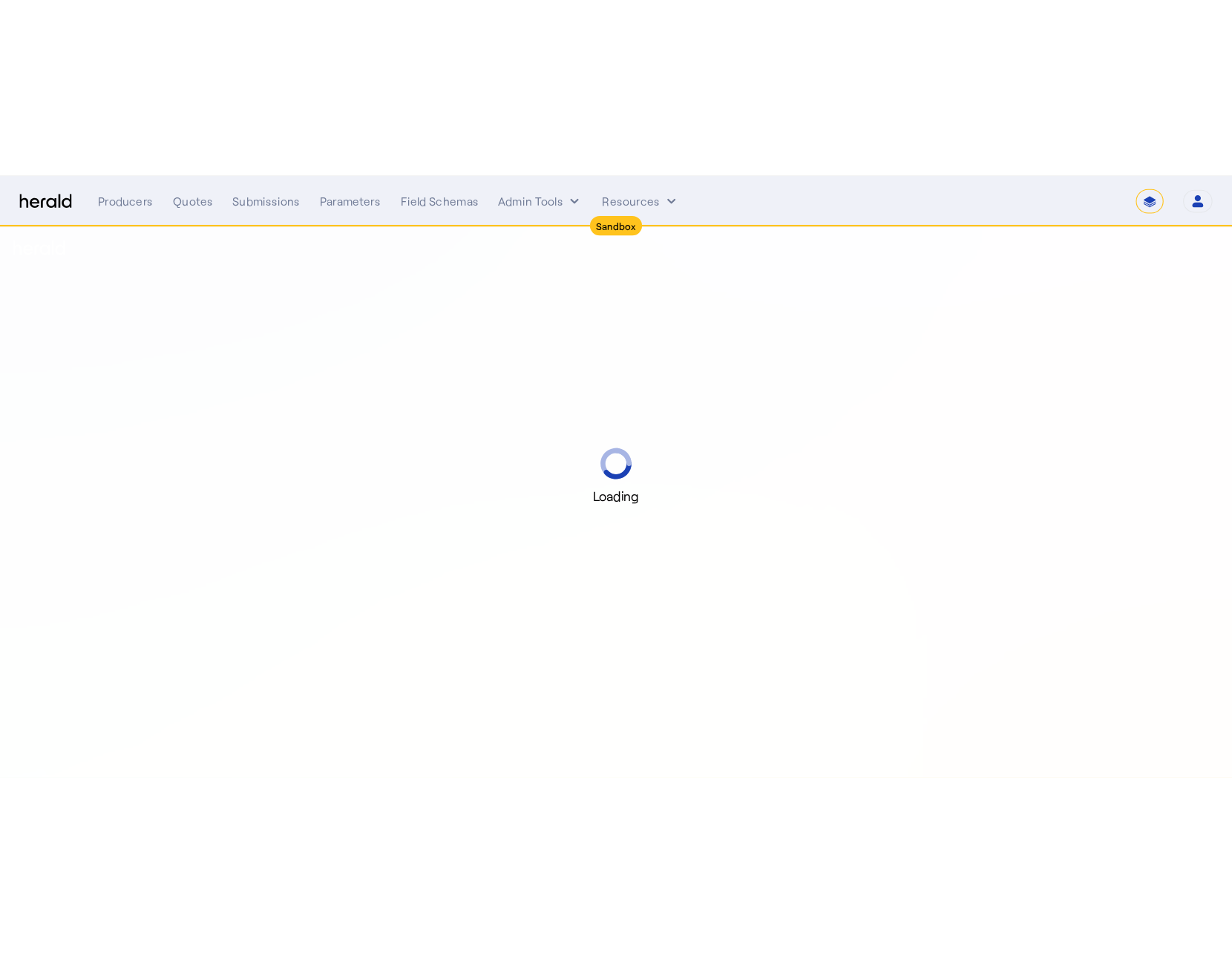 scroll, scrollTop: 0, scrollLeft: 0, axis: both 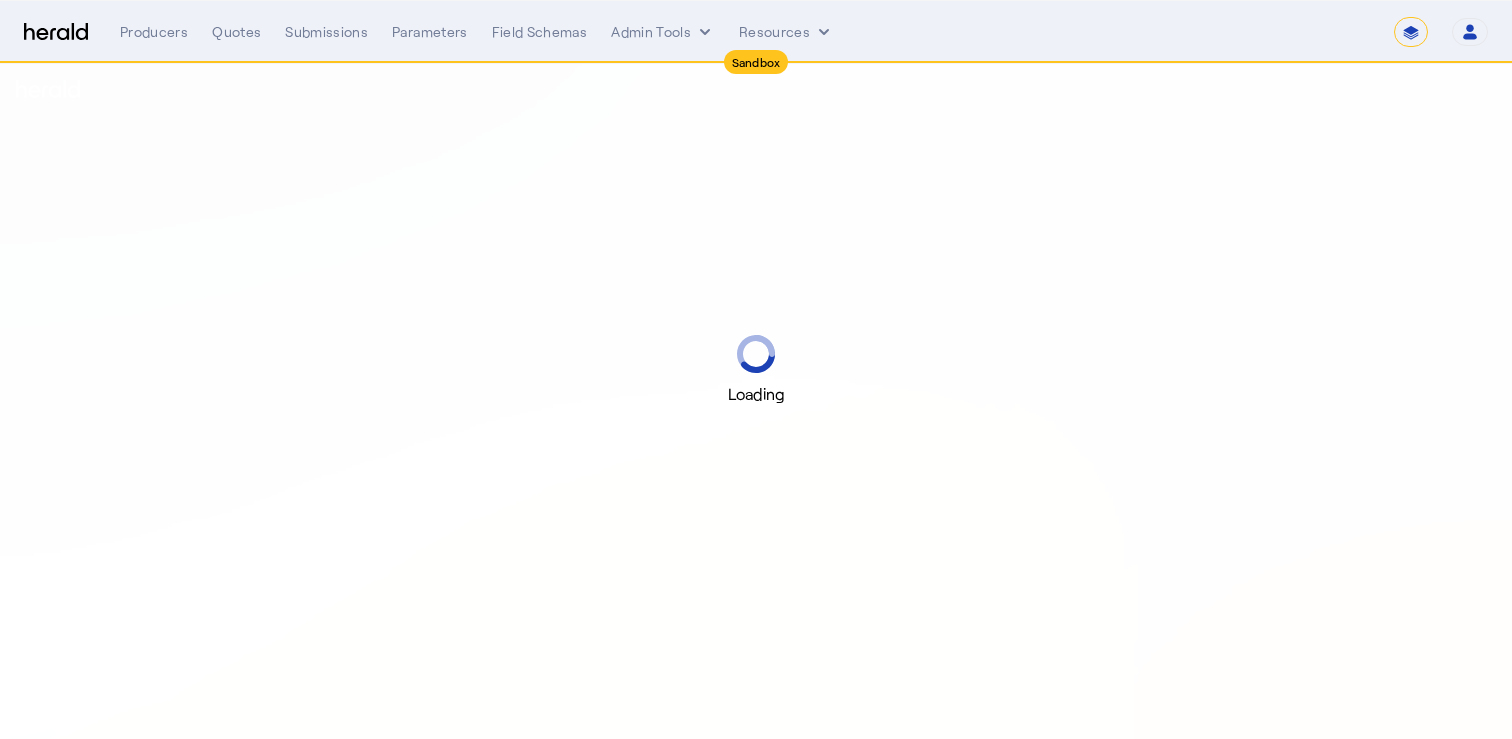 select on "pfm_2v8p_herald_api" 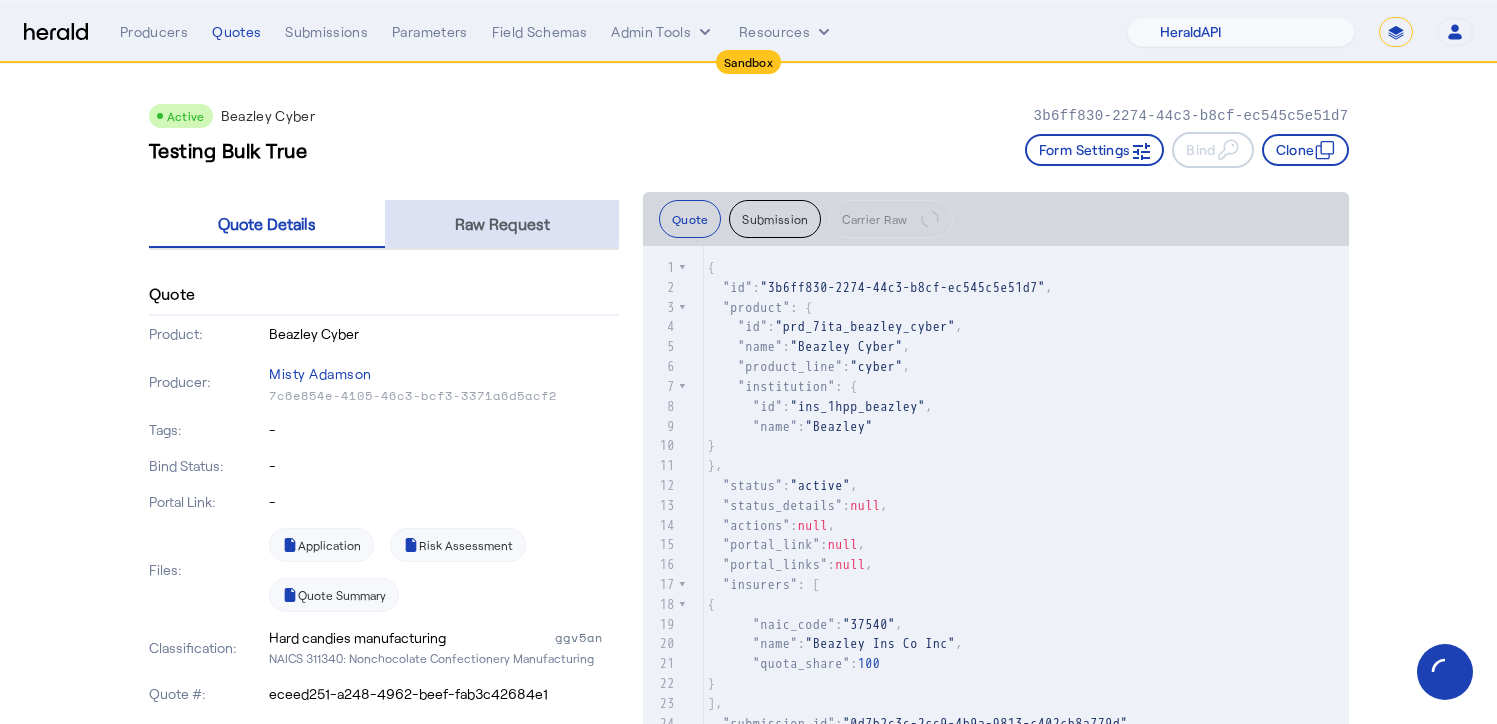 click on "Raw Request" at bounding box center (502, 224) 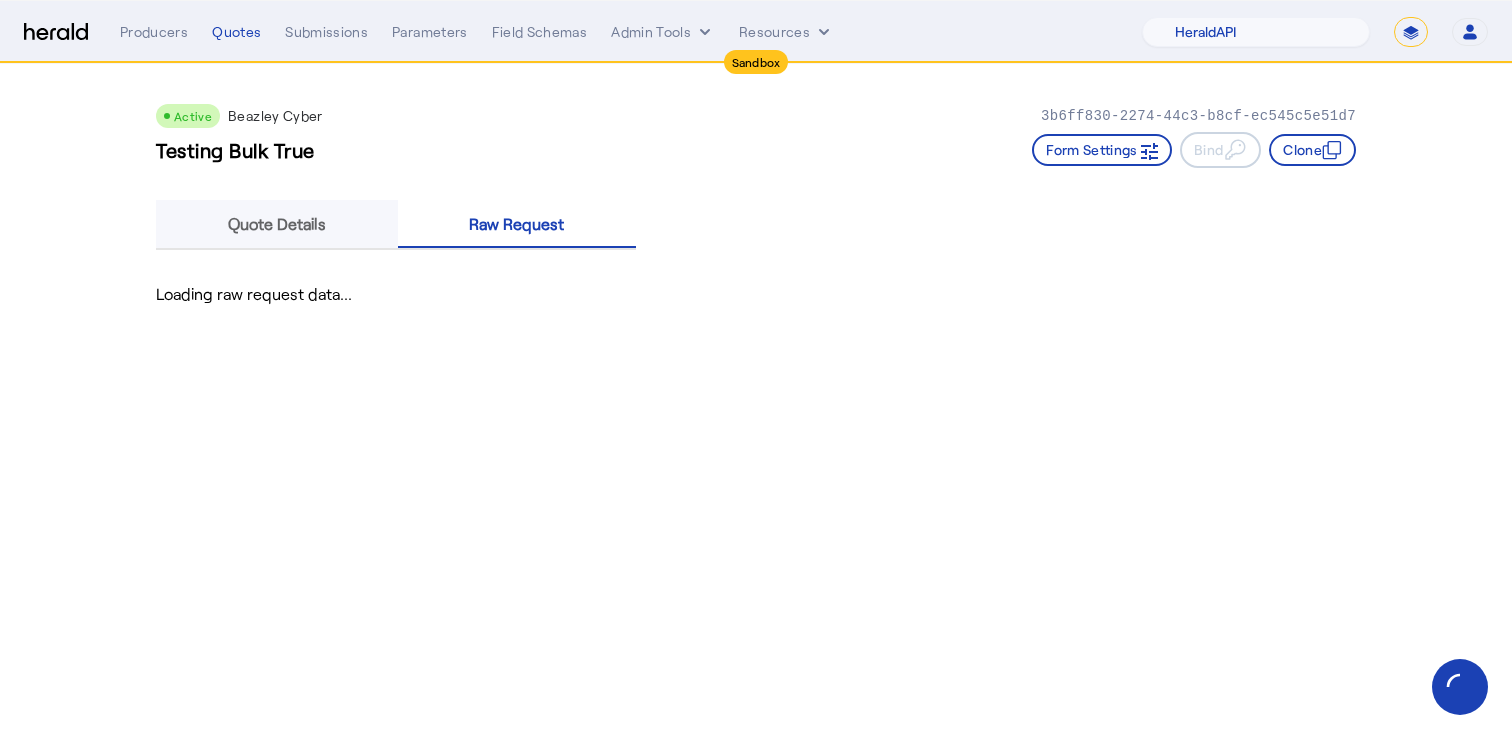 click on "Quote Details" at bounding box center [277, 224] 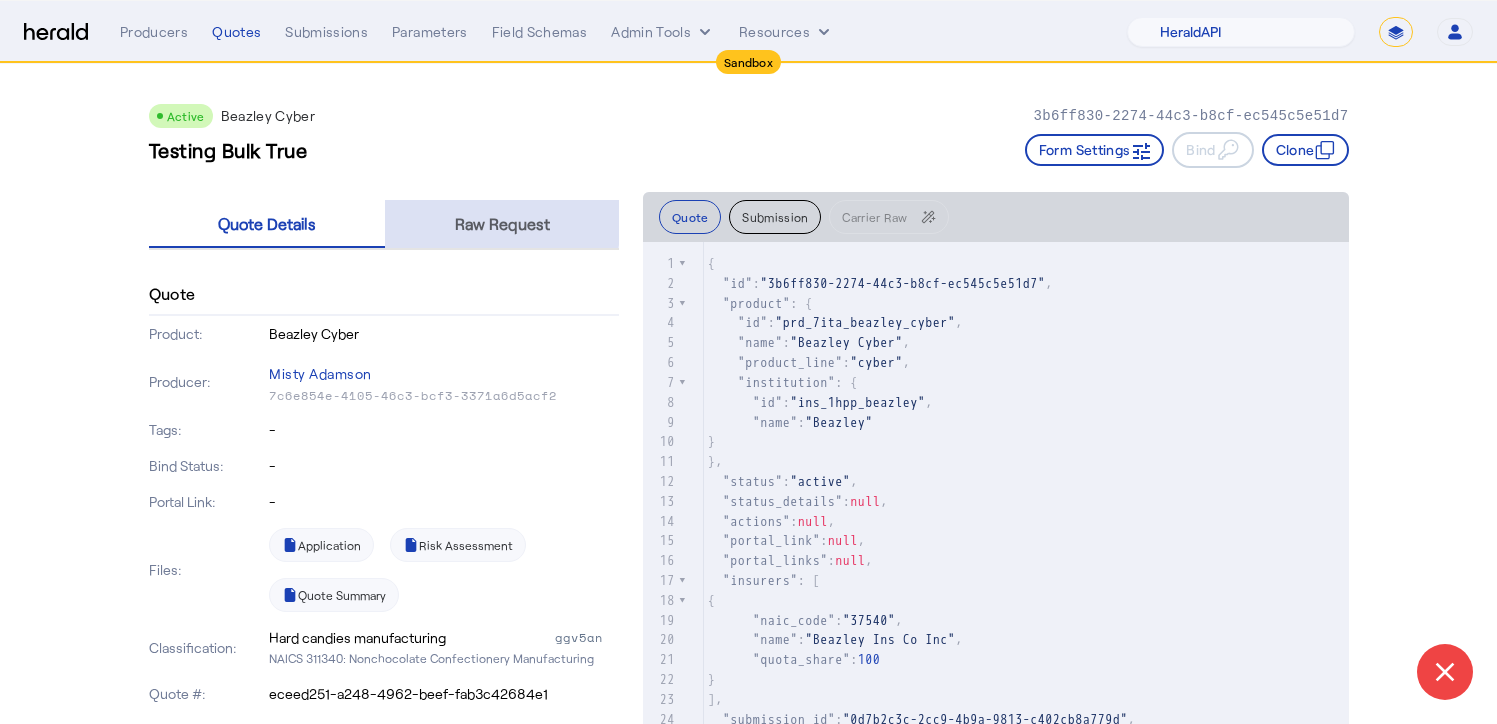 click on "Raw Request" at bounding box center [502, 224] 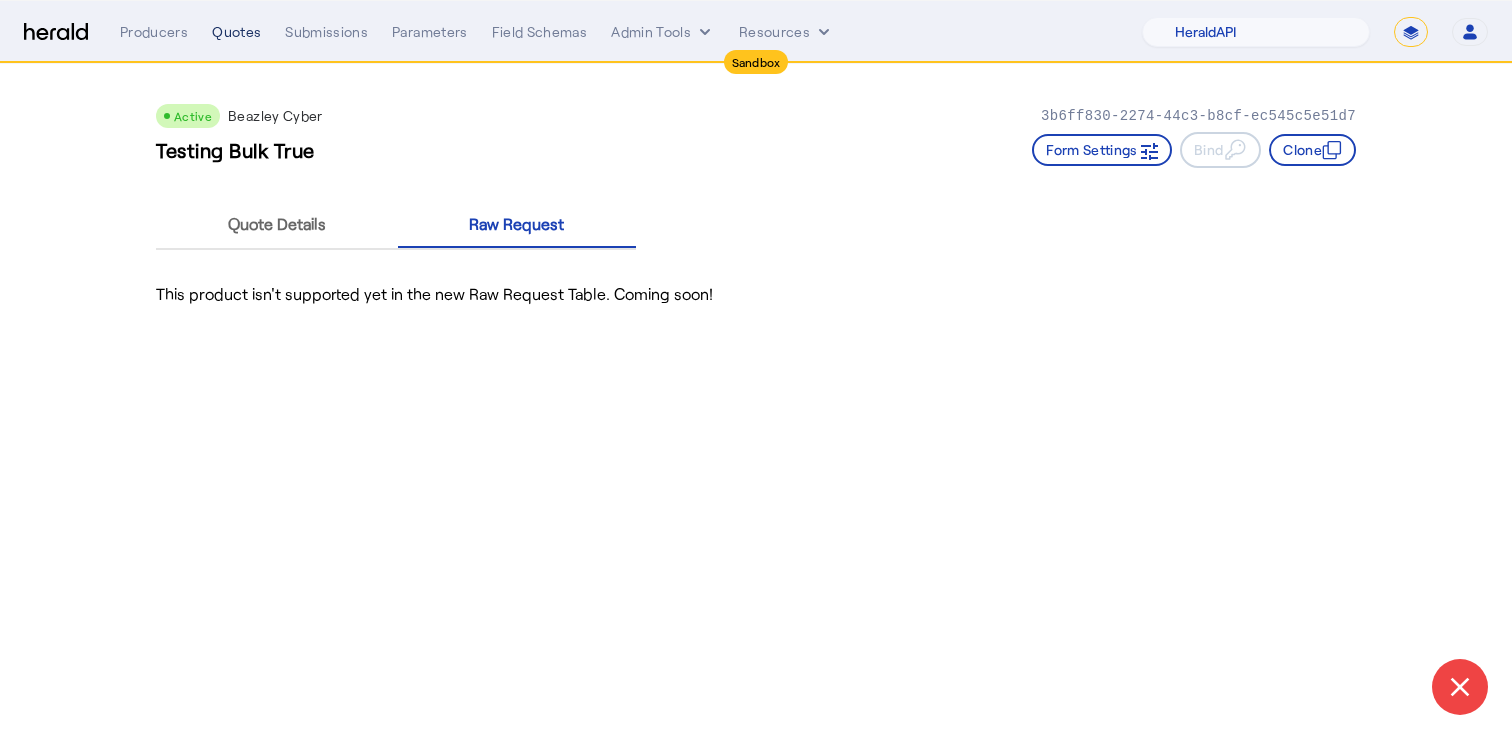 click on "Quotes" at bounding box center (236, 32) 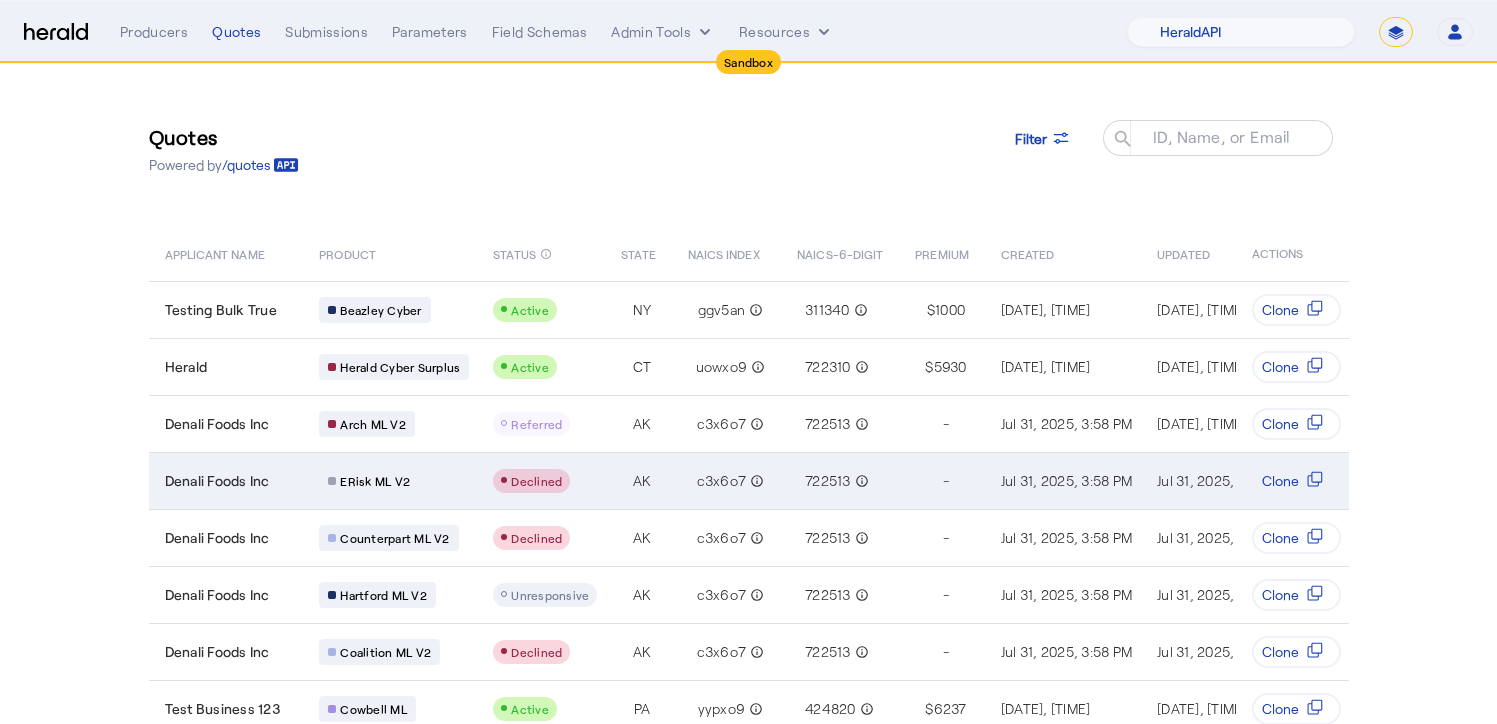 click on "Denali Foods Inc" at bounding box center (230, 481) 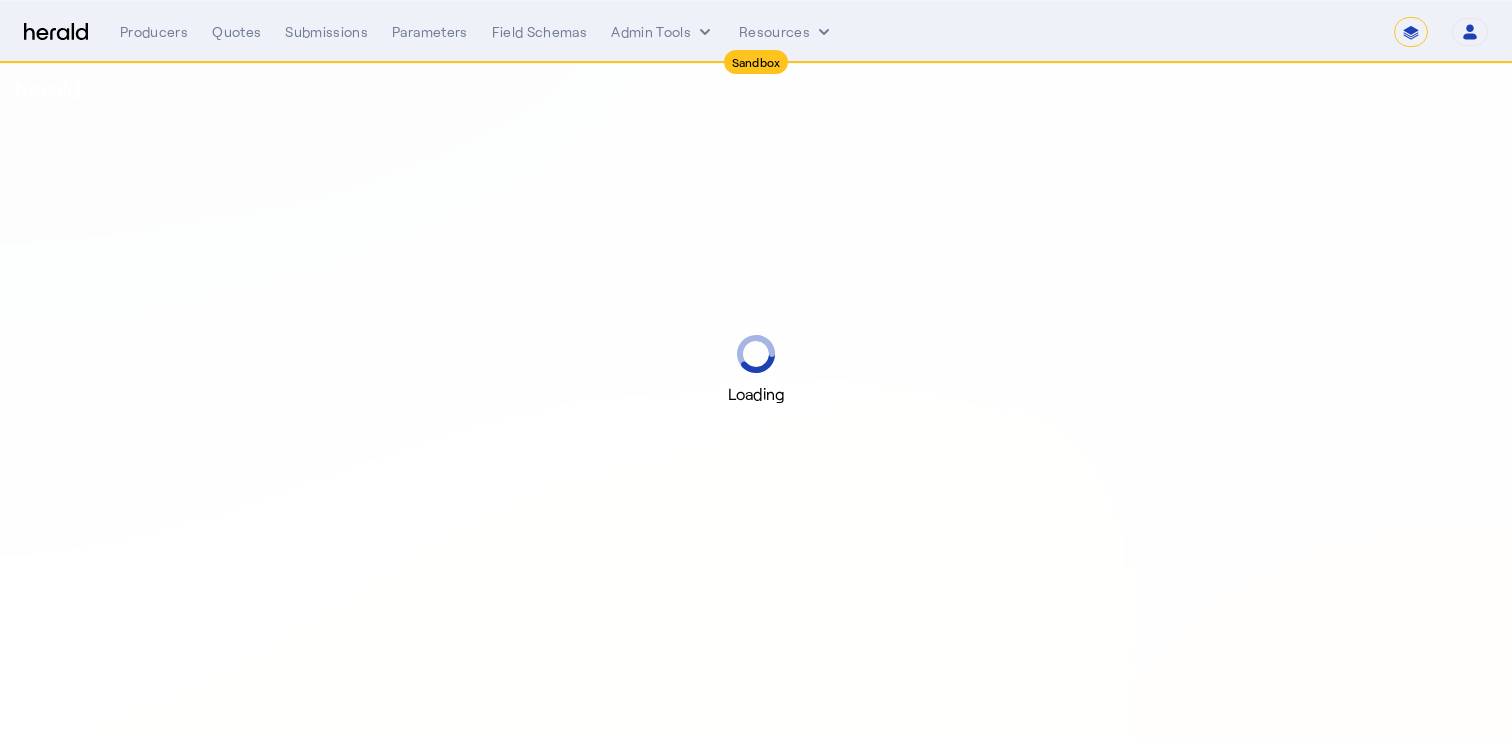 select on "*******" 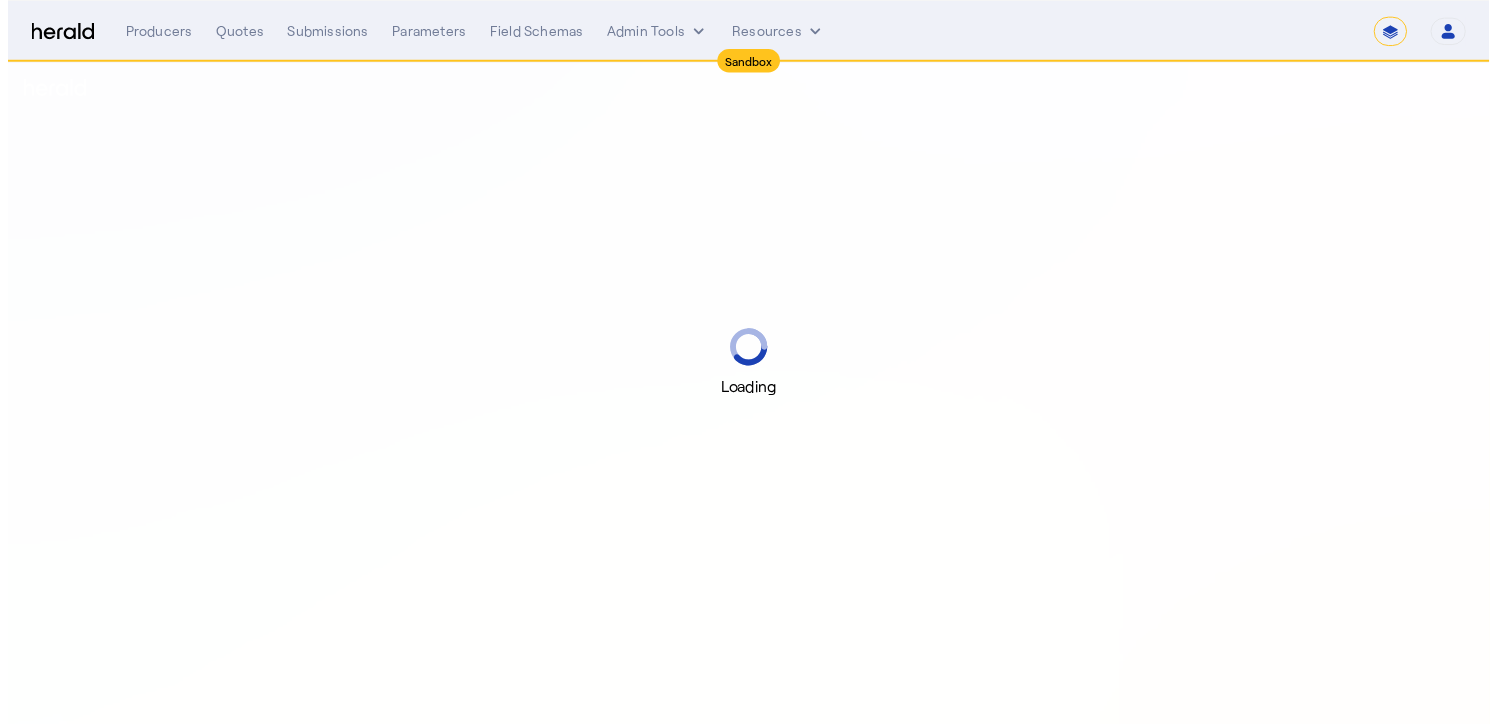 scroll, scrollTop: 0, scrollLeft: 0, axis: both 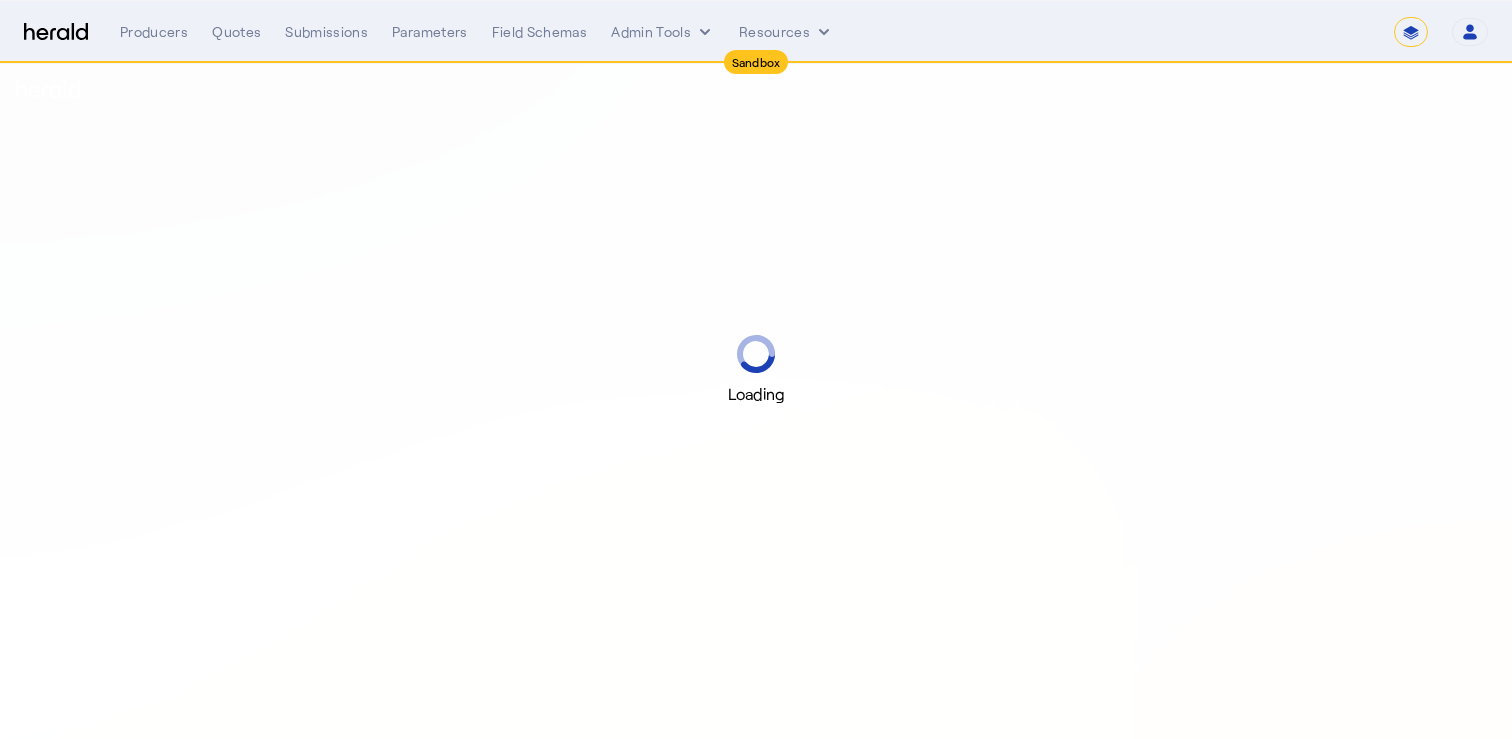 select on "pfm_2v8p_herald_api" 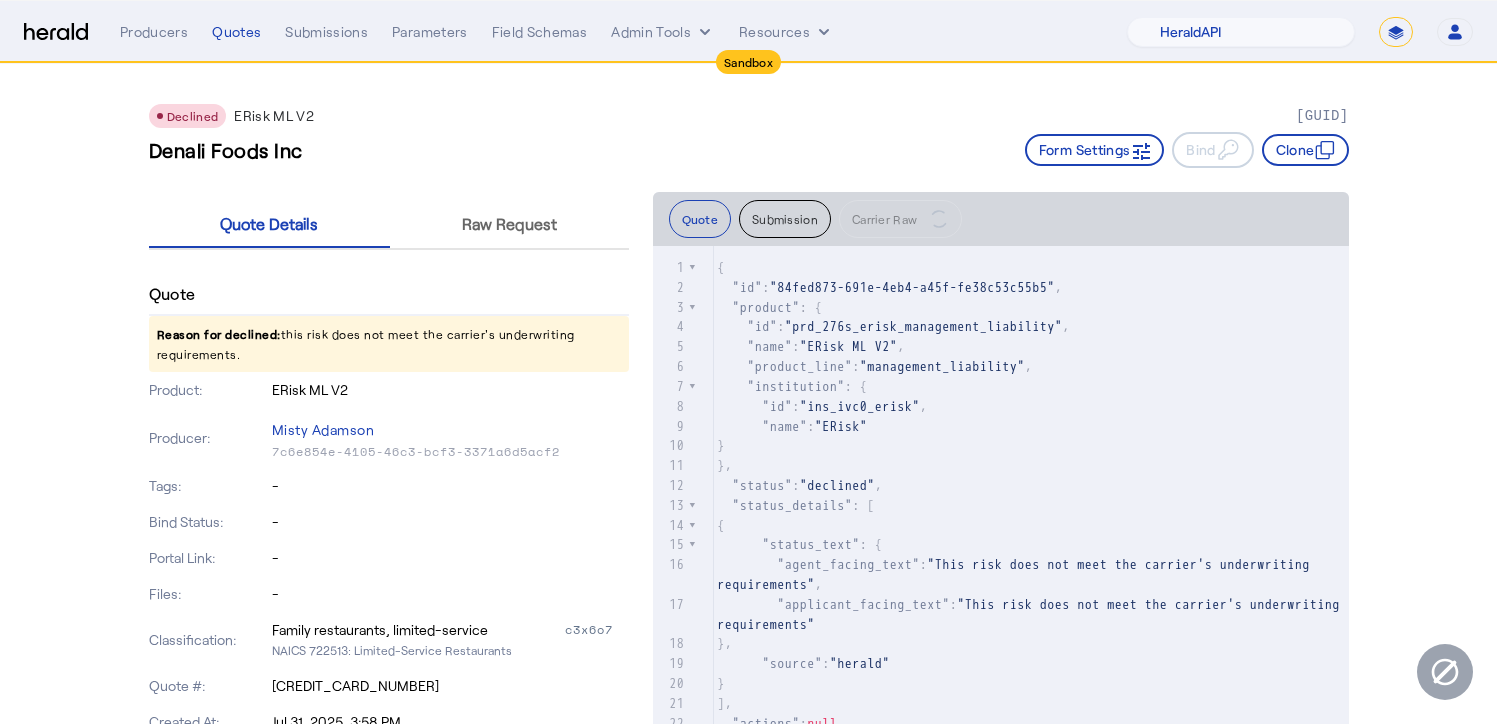 click on "Quote Details Raw Request" 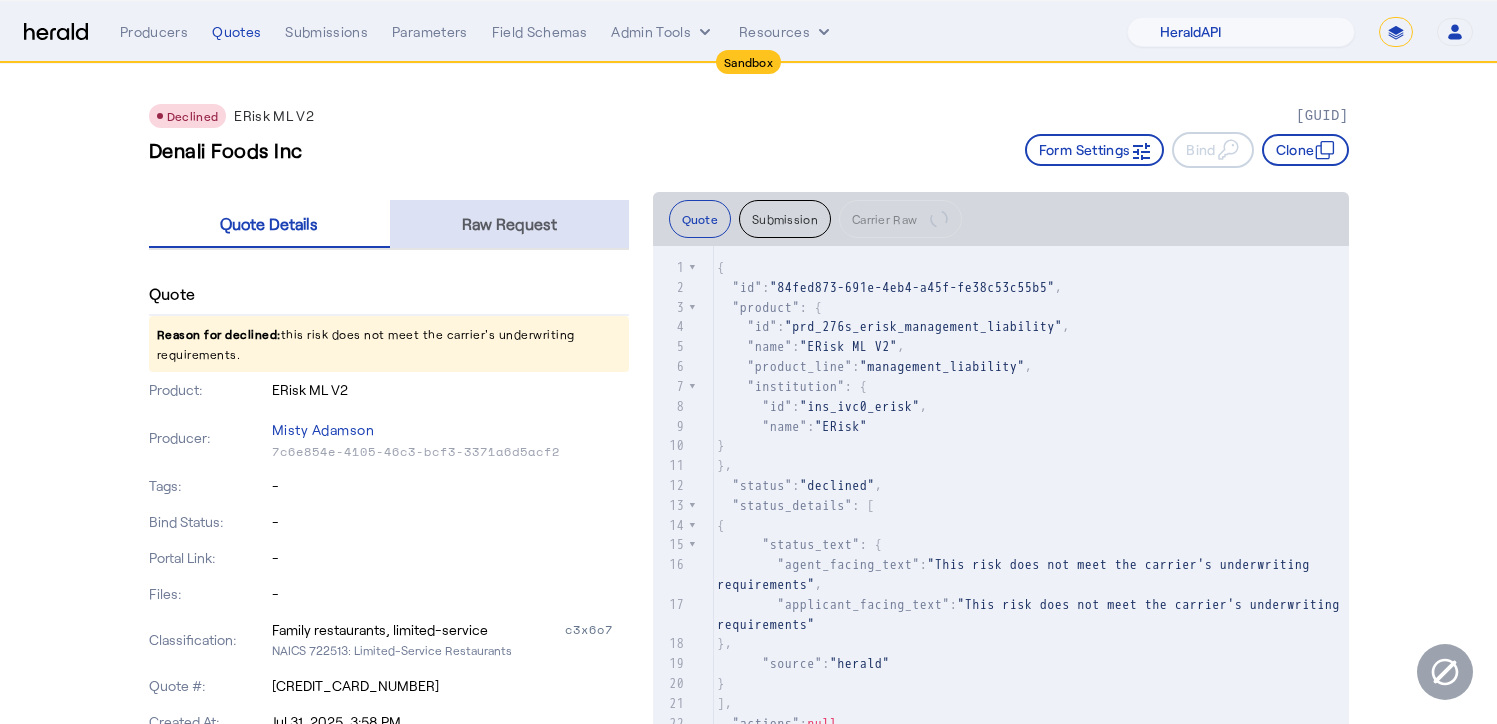 click on "Raw Request" at bounding box center (509, 224) 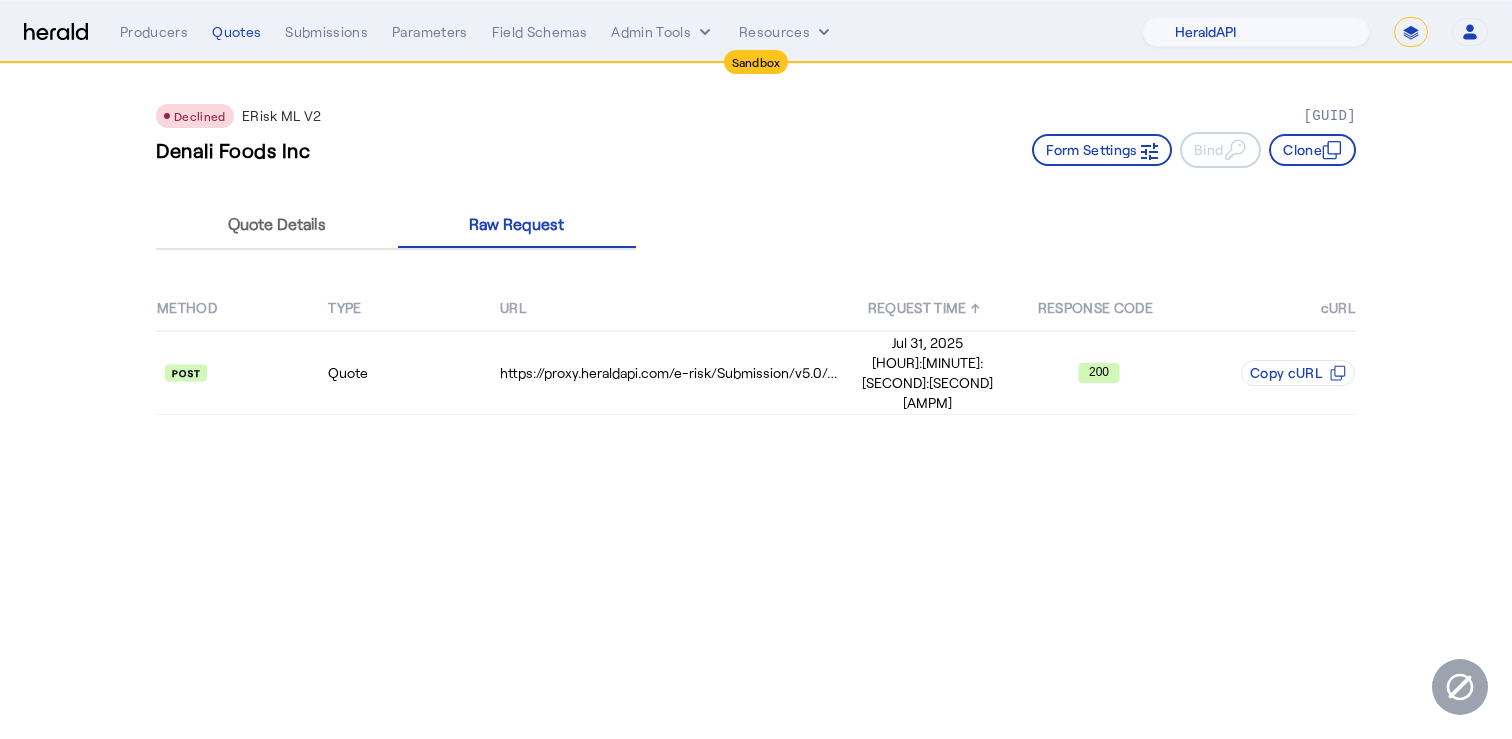 drag, startPoint x: 489, startPoint y: 359, endPoint x: 798, endPoint y: 460, distance: 325.08768 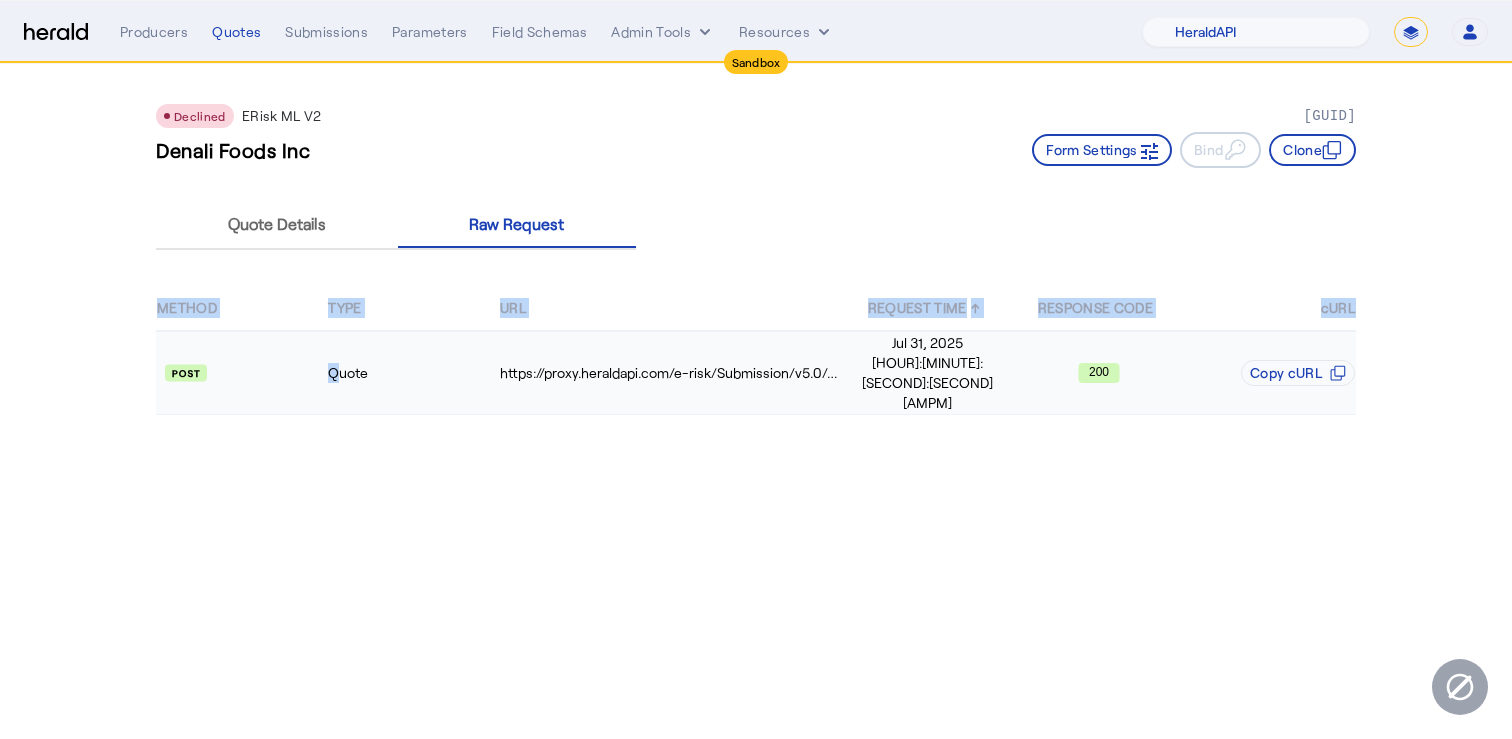drag, startPoint x: 1428, startPoint y: 388, endPoint x: 159, endPoint y: 345, distance: 1269.7283 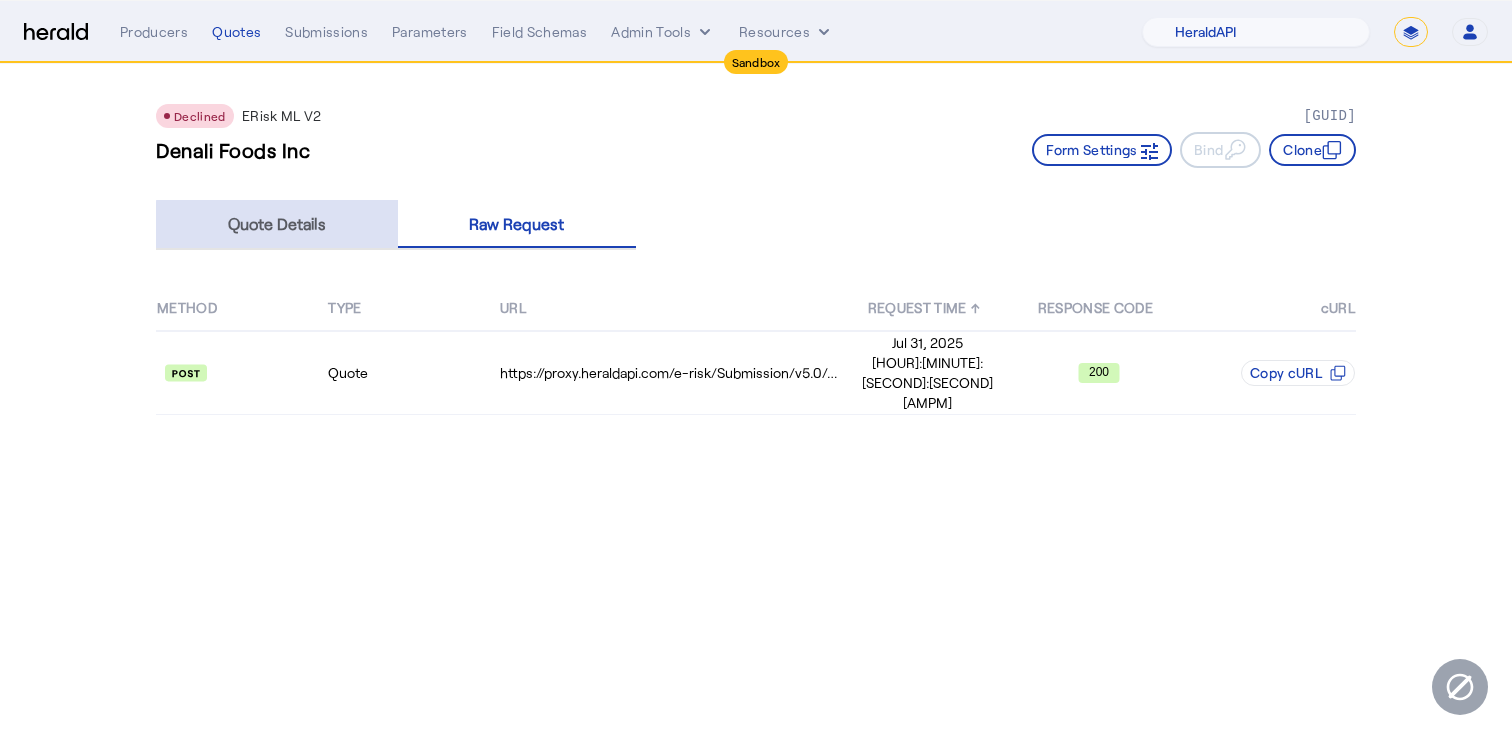 click on "Quote Details" at bounding box center [277, 224] 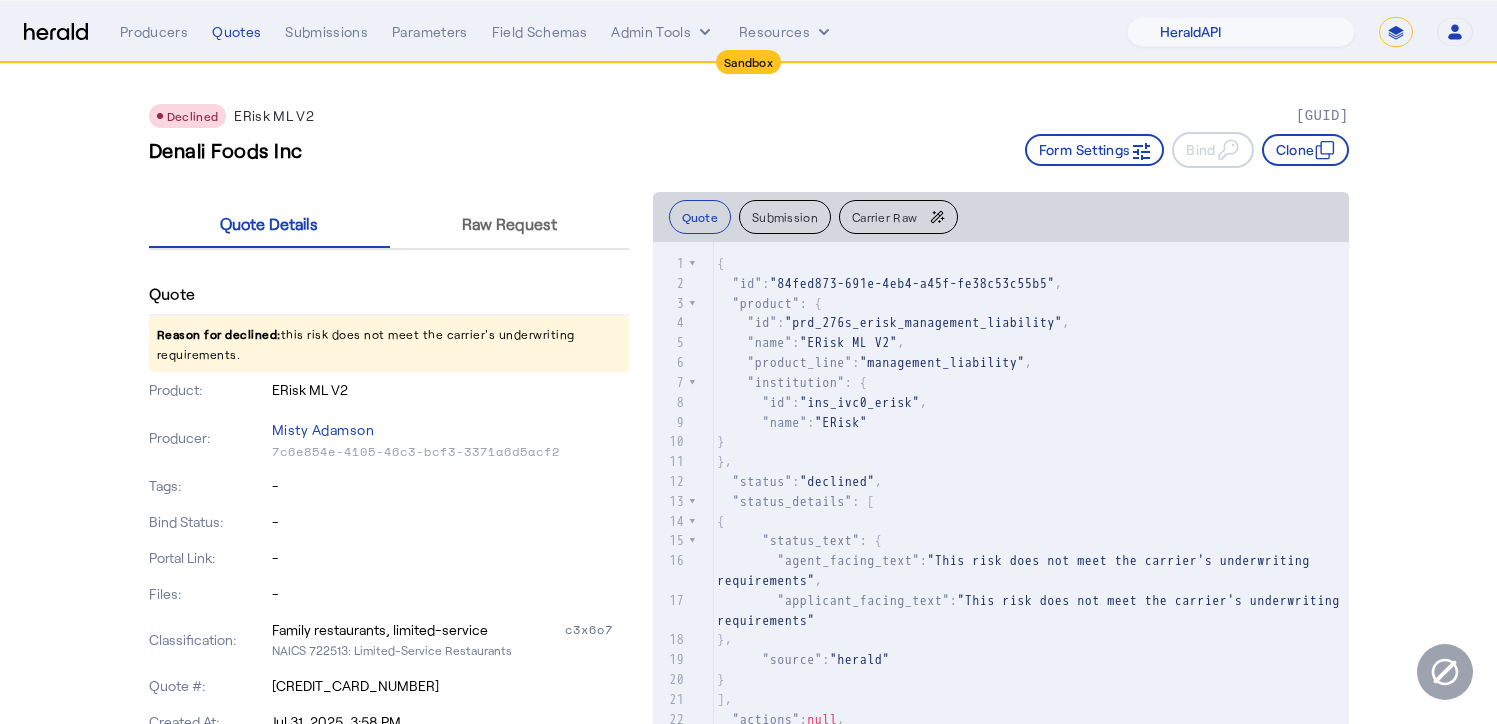 click on "Carrier Raw" 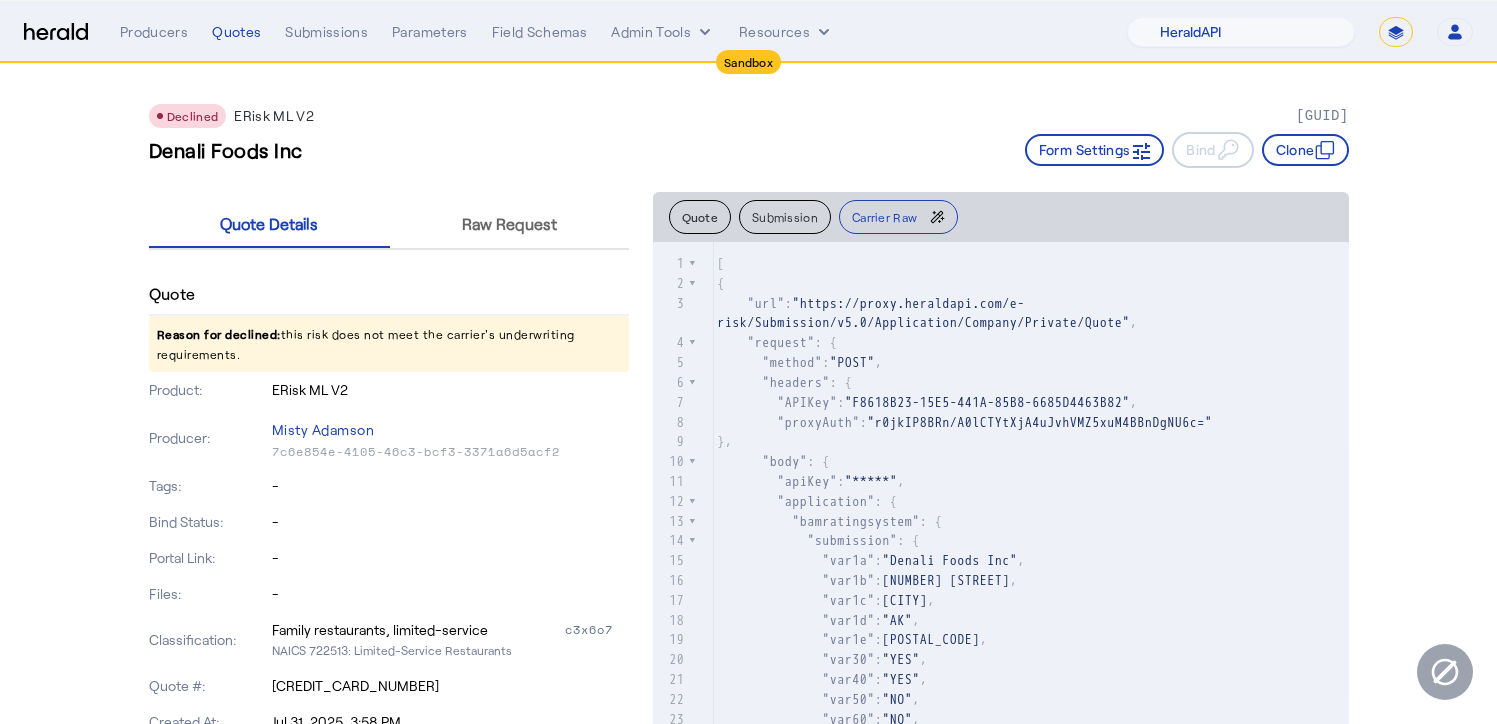 scroll, scrollTop: 192, scrollLeft: 0, axis: vertical 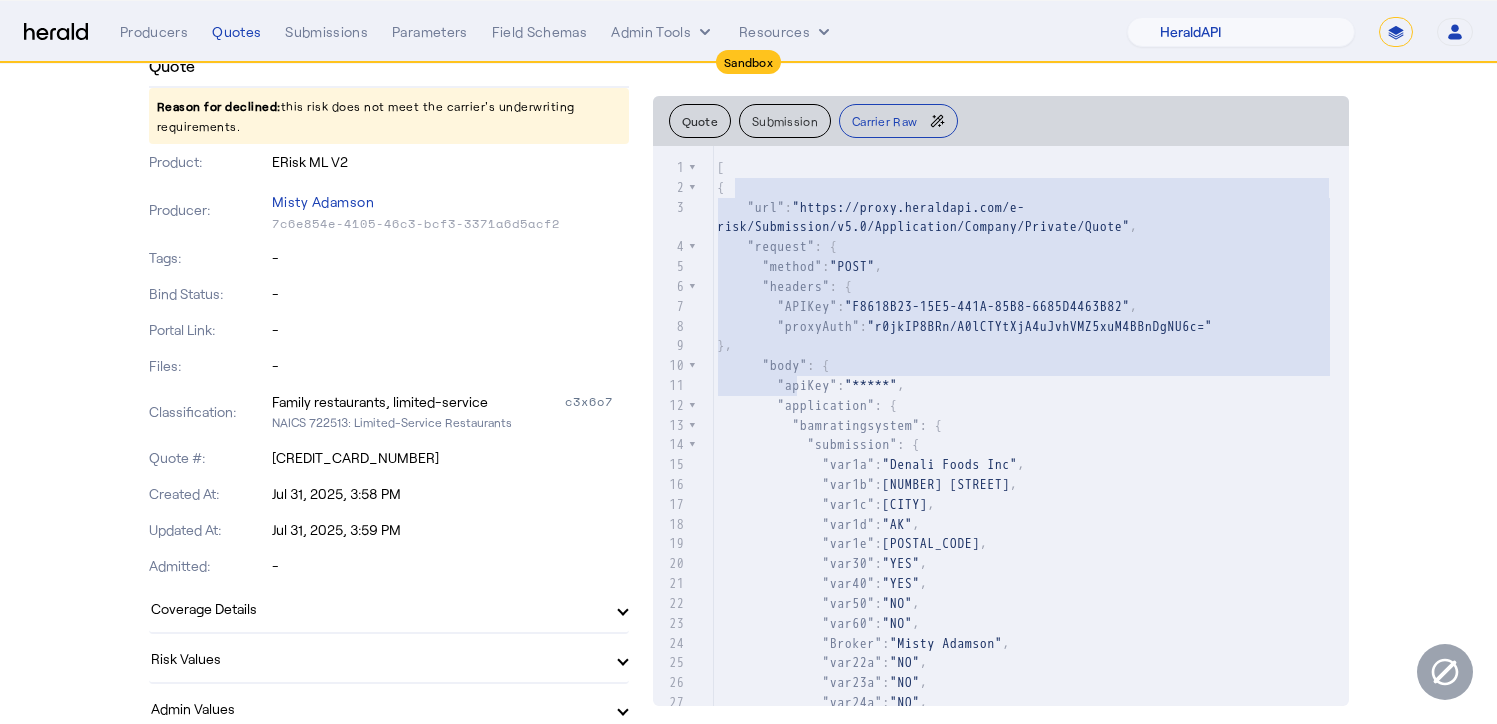 type on "**********" 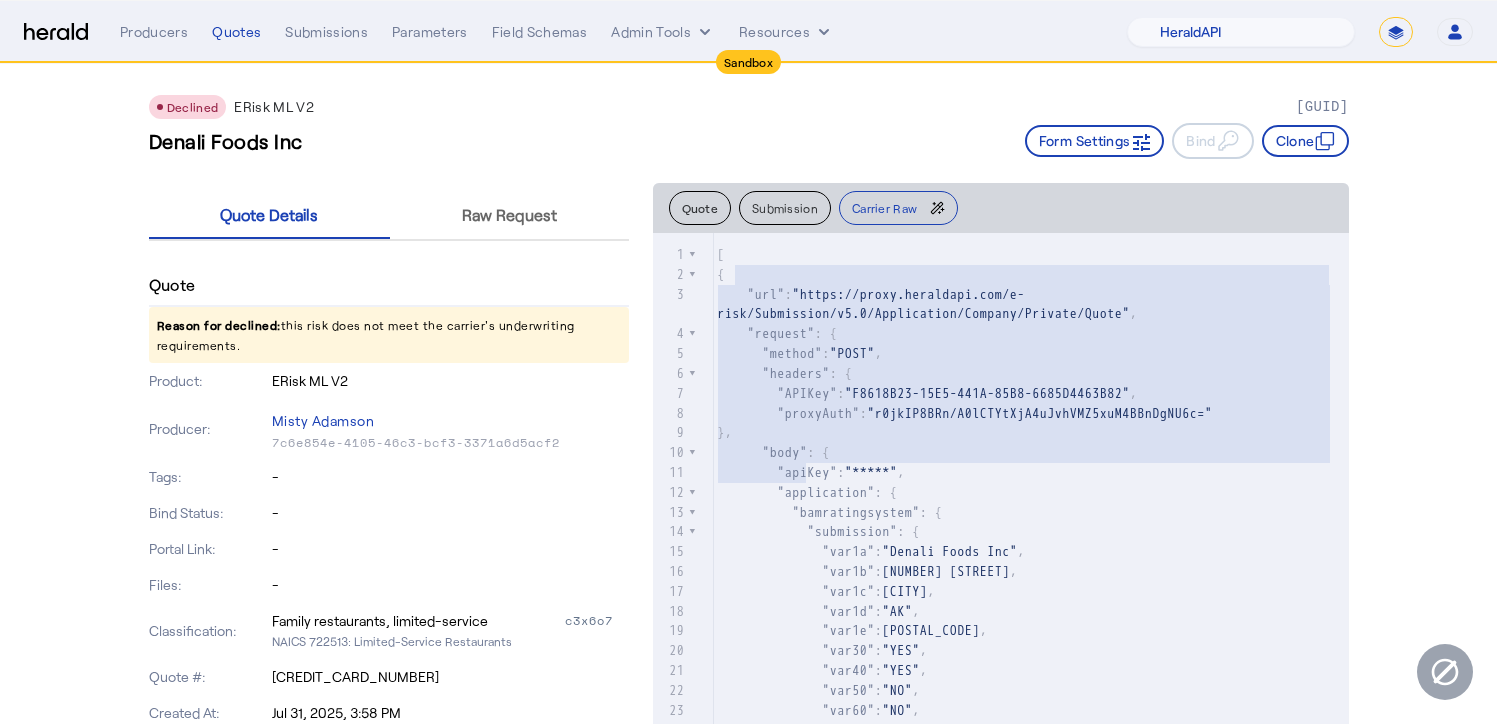 scroll, scrollTop: 4, scrollLeft: 0, axis: vertical 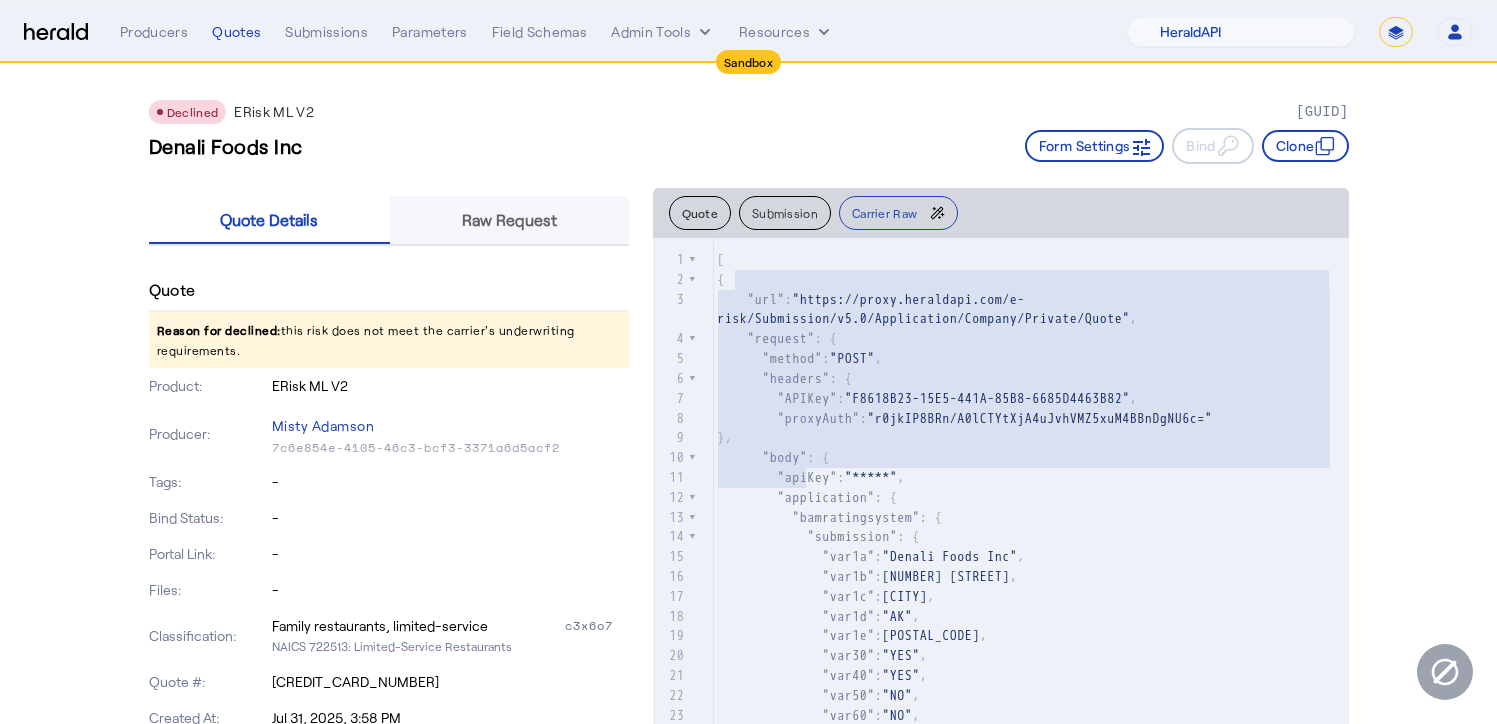 click on "Raw Request" at bounding box center [509, 220] 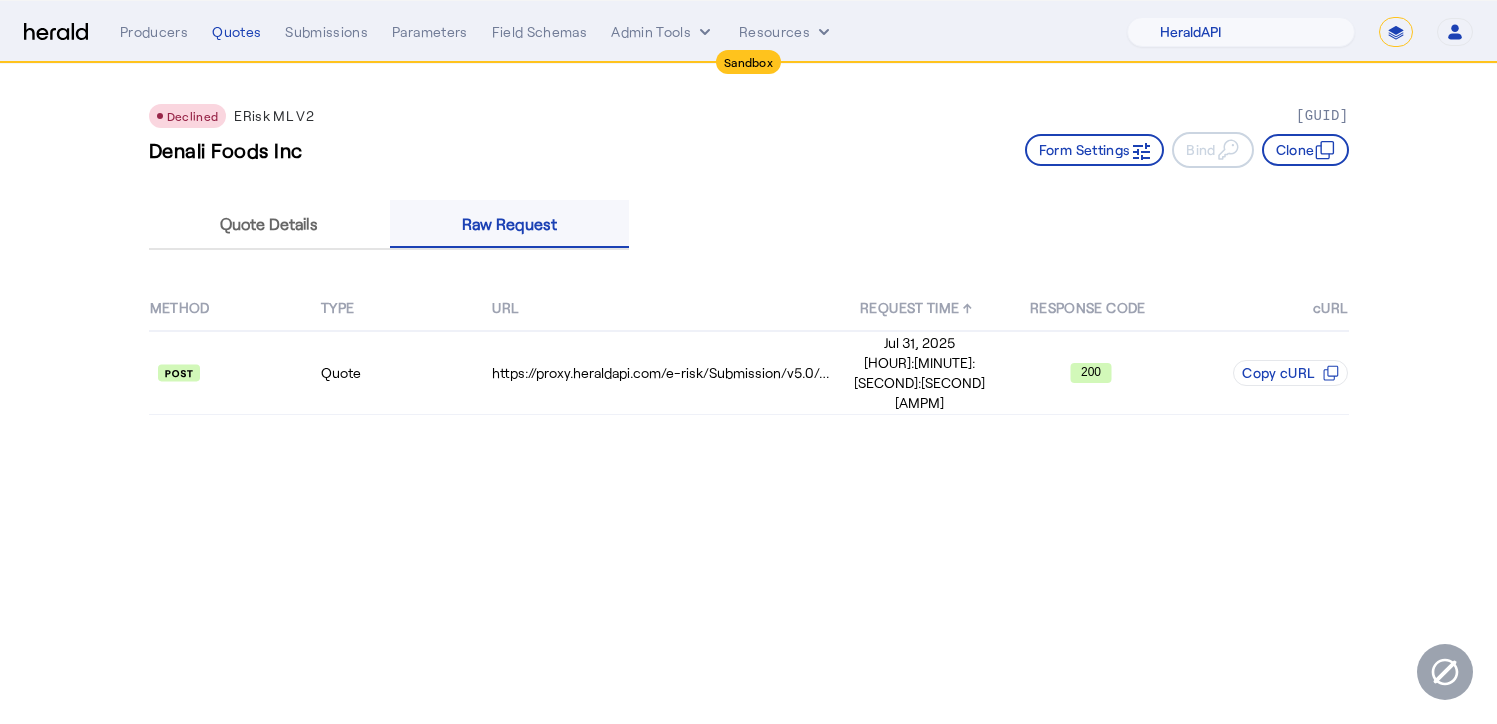 scroll, scrollTop: 0, scrollLeft: 0, axis: both 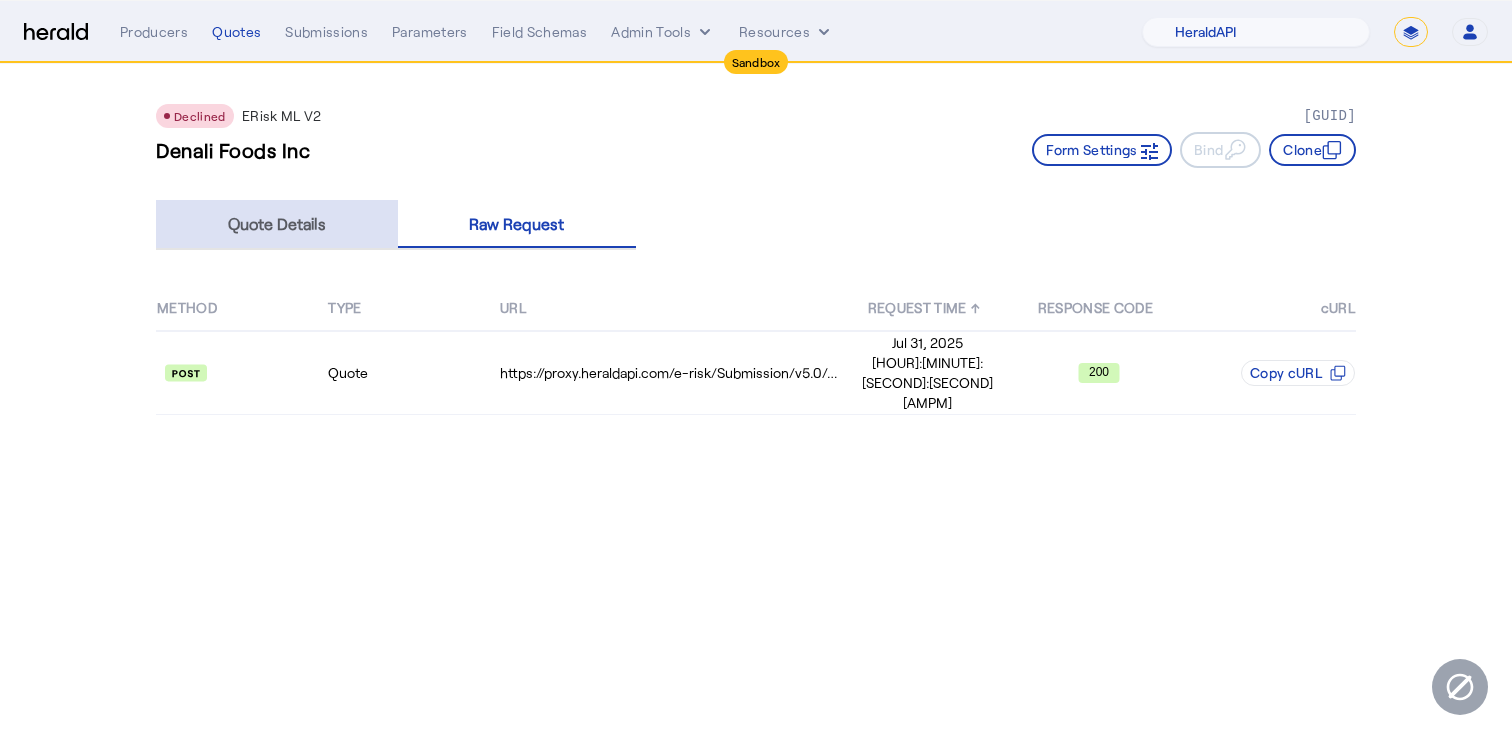 click on "Quote Details" at bounding box center [277, 224] 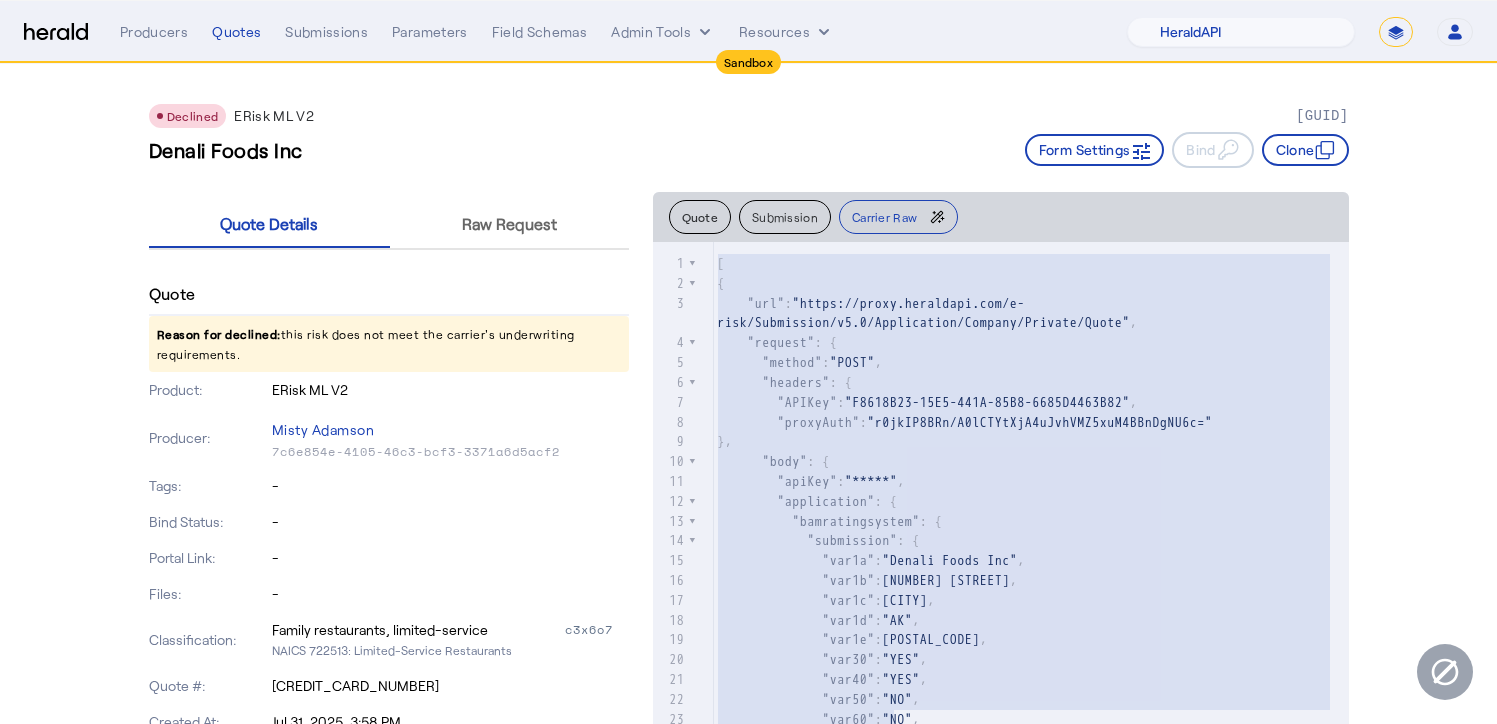 scroll, scrollTop: 78, scrollLeft: 0, axis: vertical 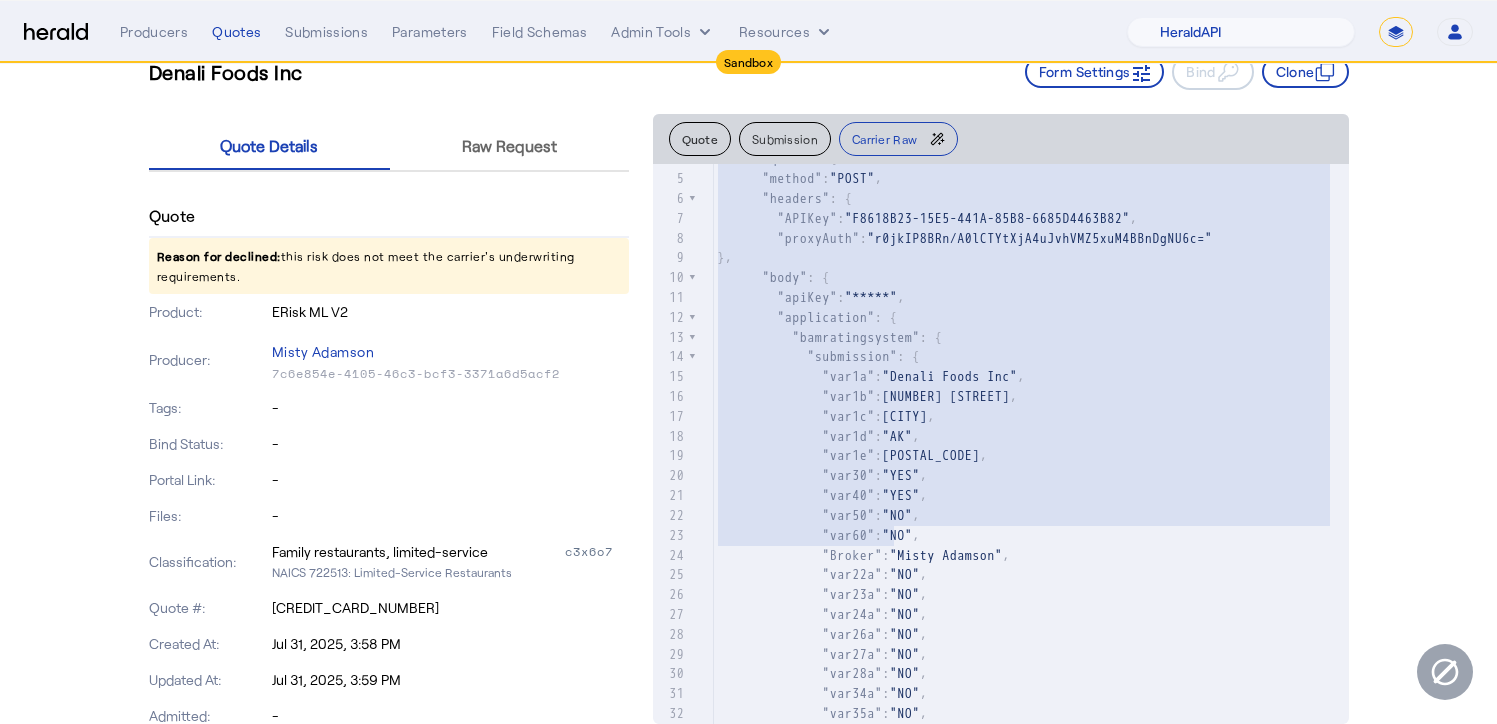 type on "**********" 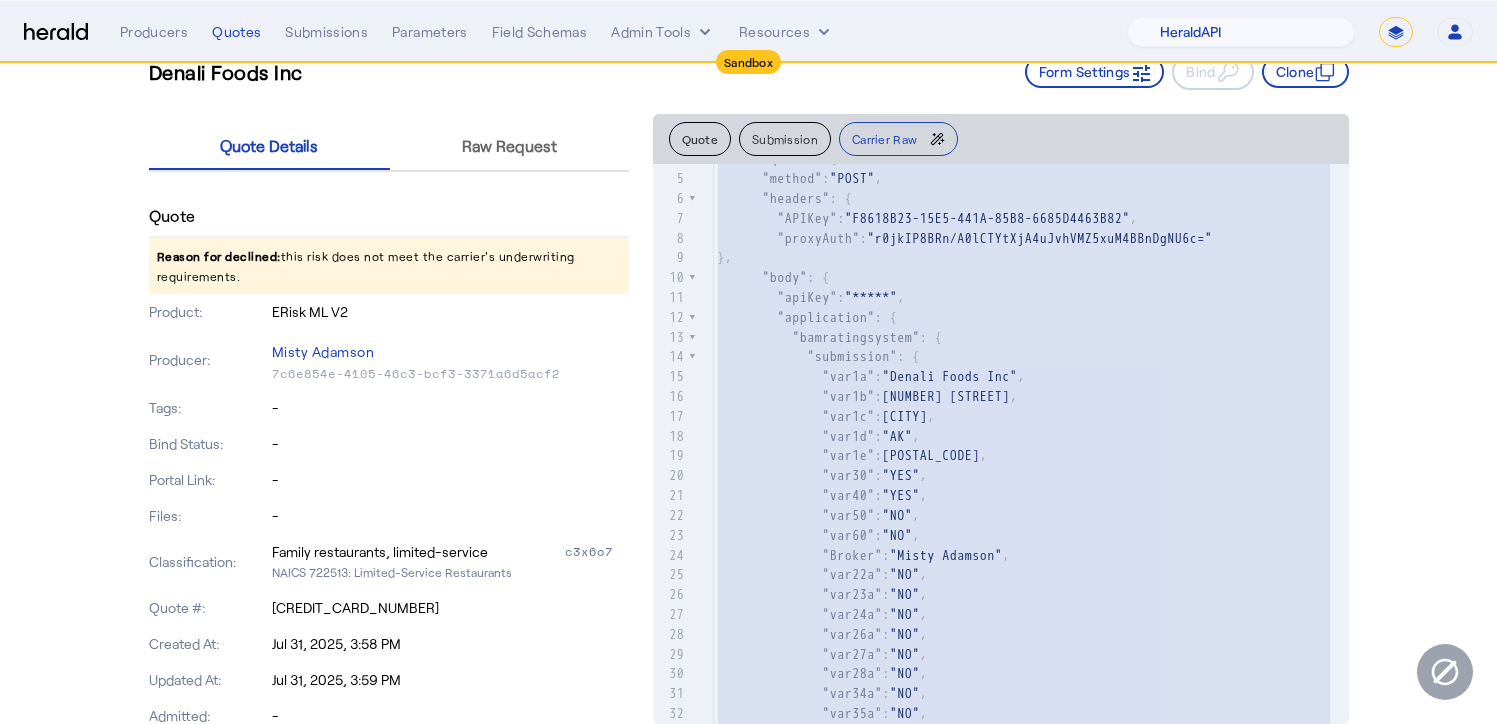 drag, startPoint x: 723, startPoint y: 264, endPoint x: 912, endPoint y: 732, distance: 504.7227 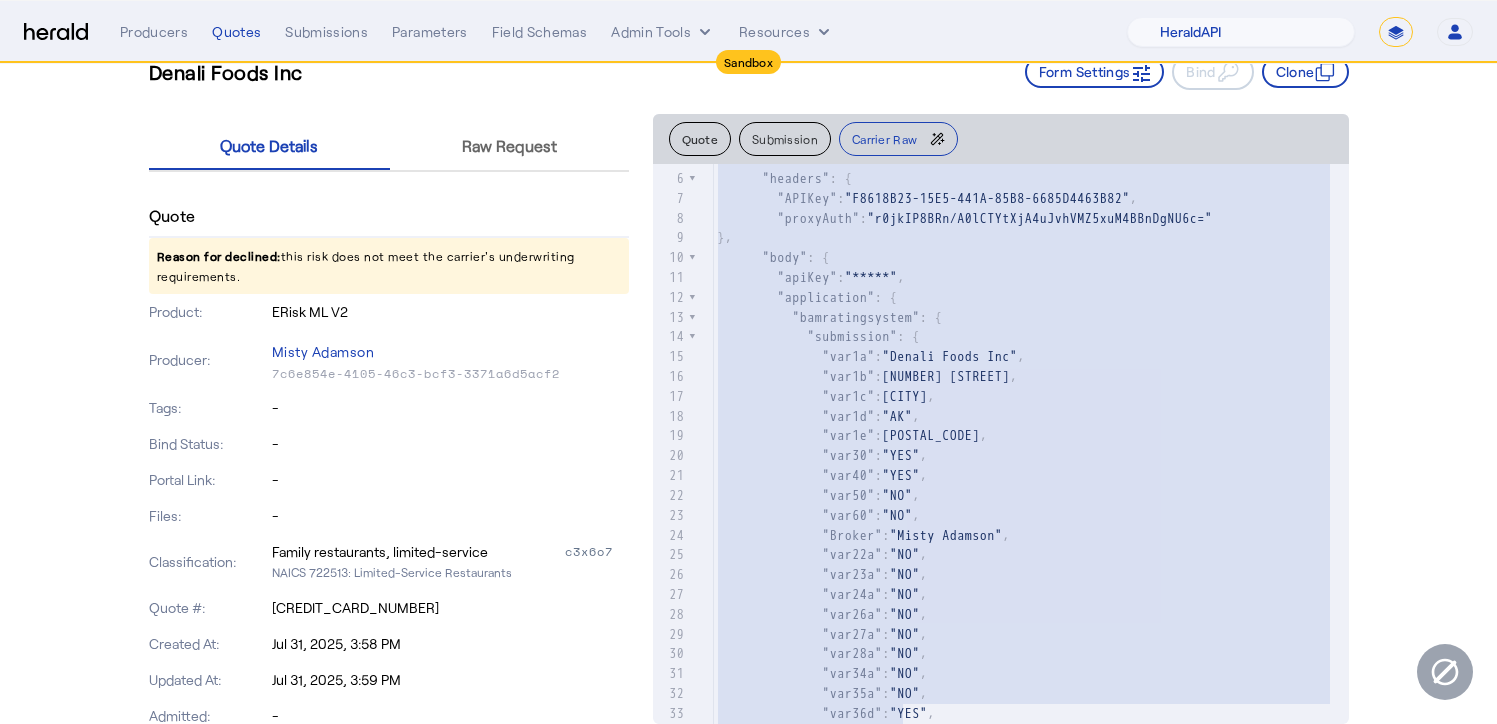 scroll, scrollTop: 477, scrollLeft: 0, axis: vertical 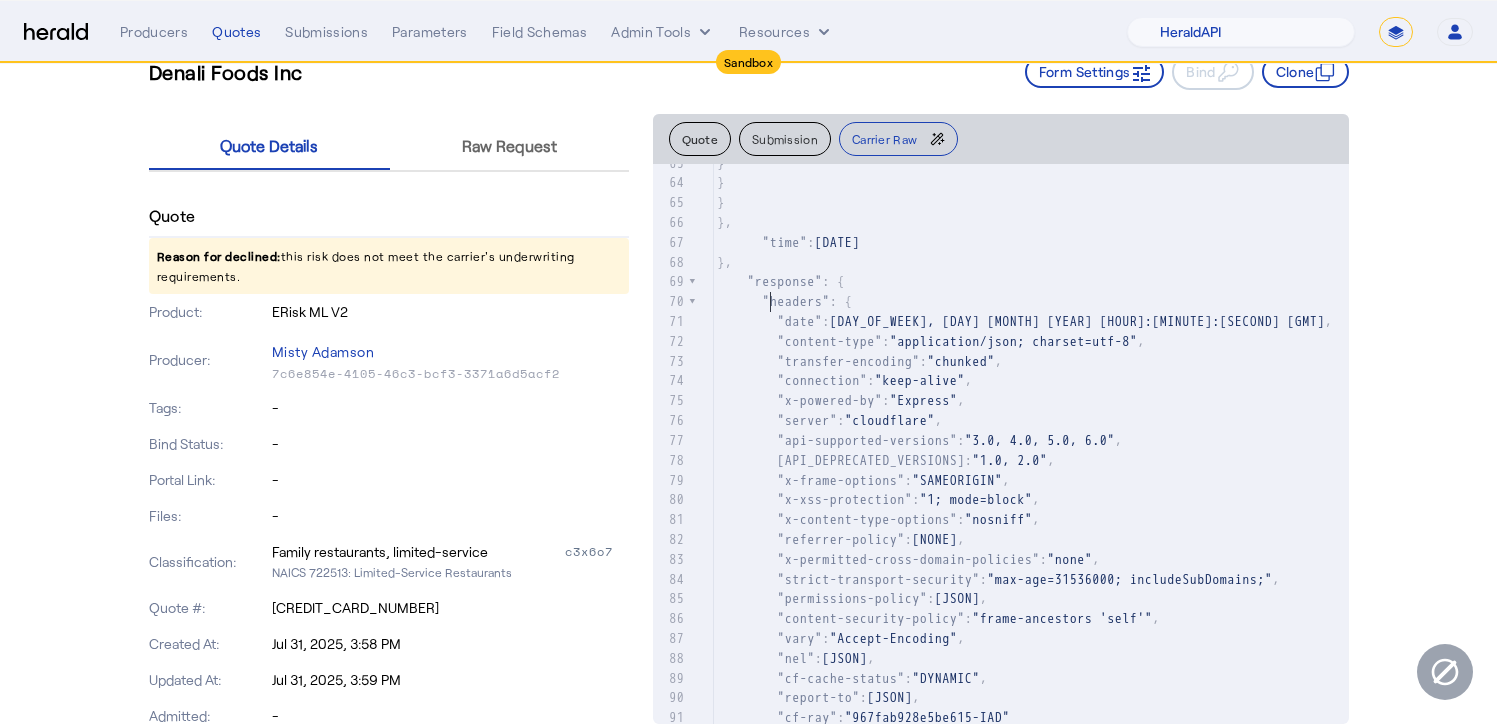drag, startPoint x: 782, startPoint y: 304, endPoint x: 804, endPoint y: 328, distance: 32.55764 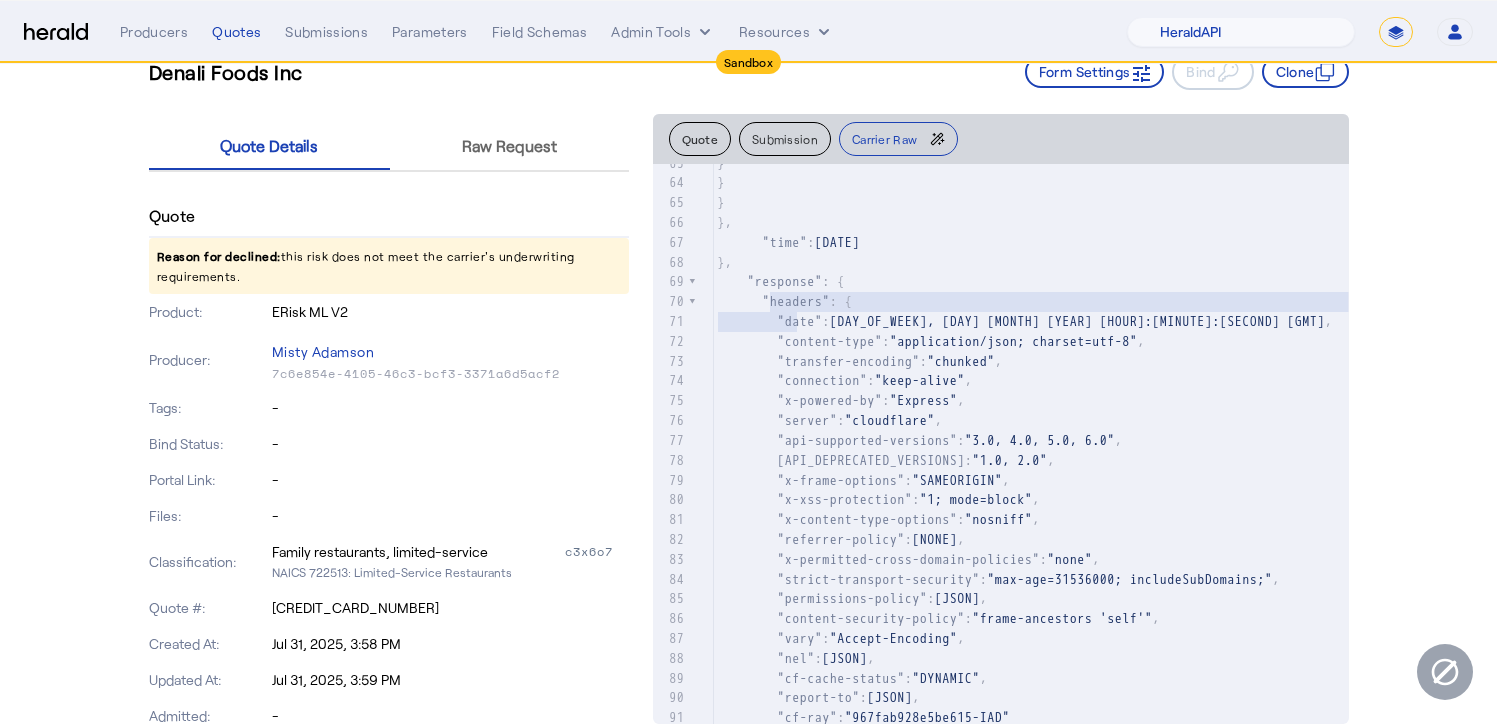 type on "**********" 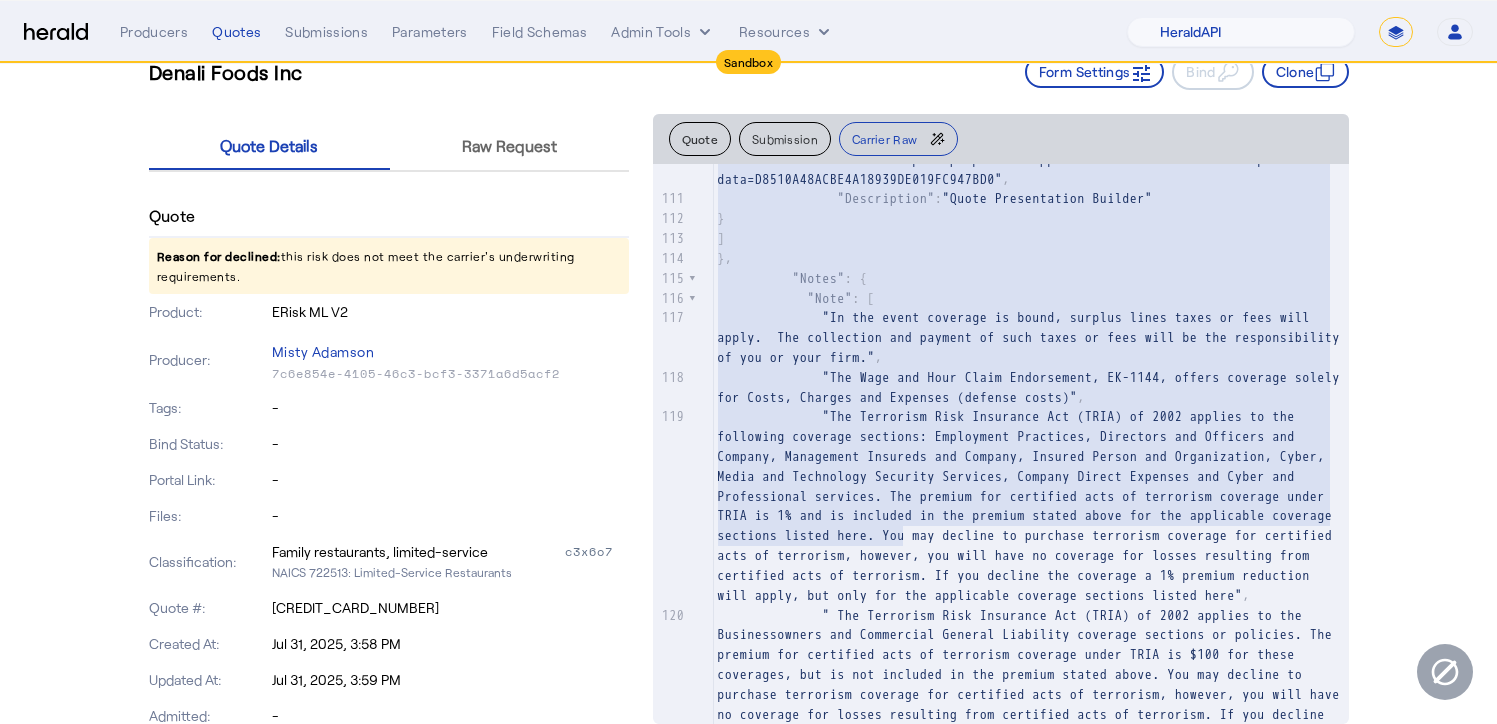 type on "**********" 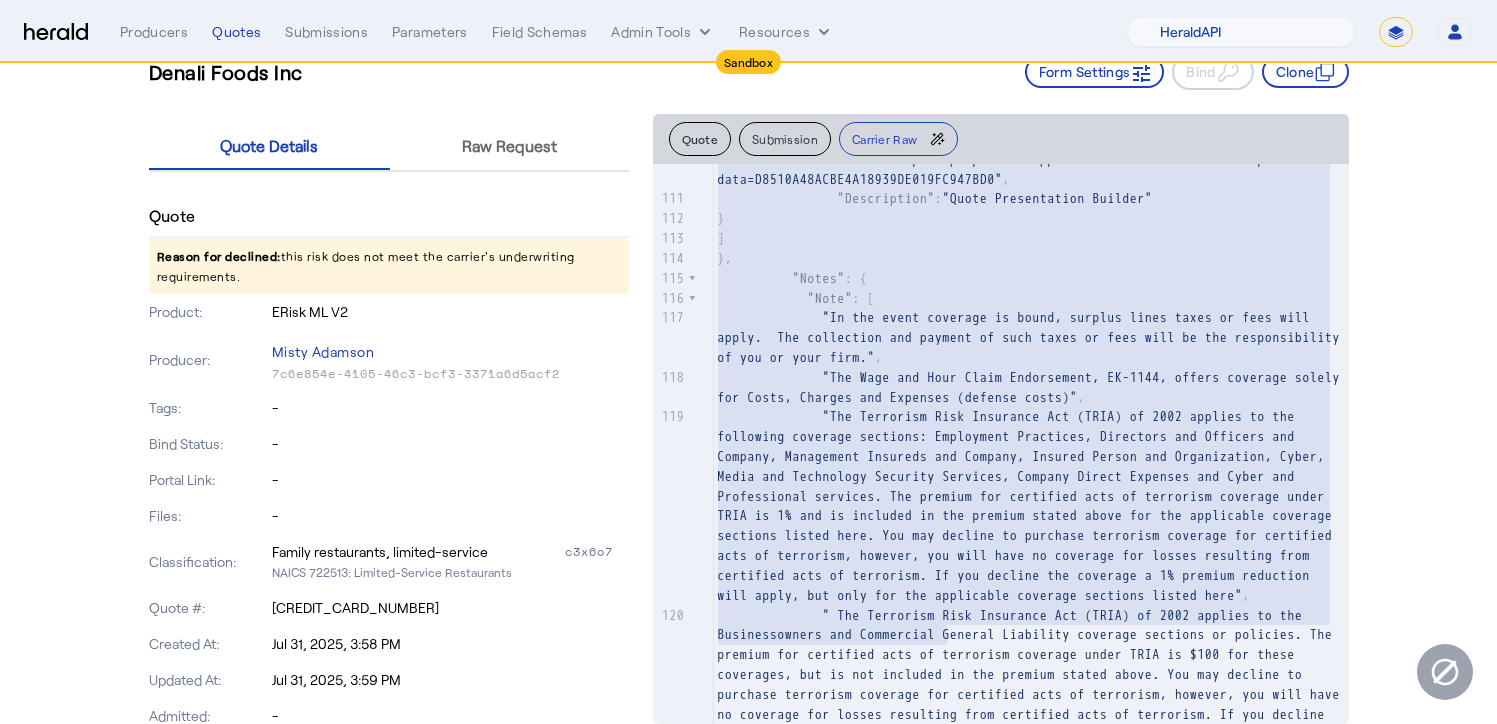 drag, startPoint x: 794, startPoint y: 339, endPoint x: 951, endPoint y: 627, distance: 328.01373 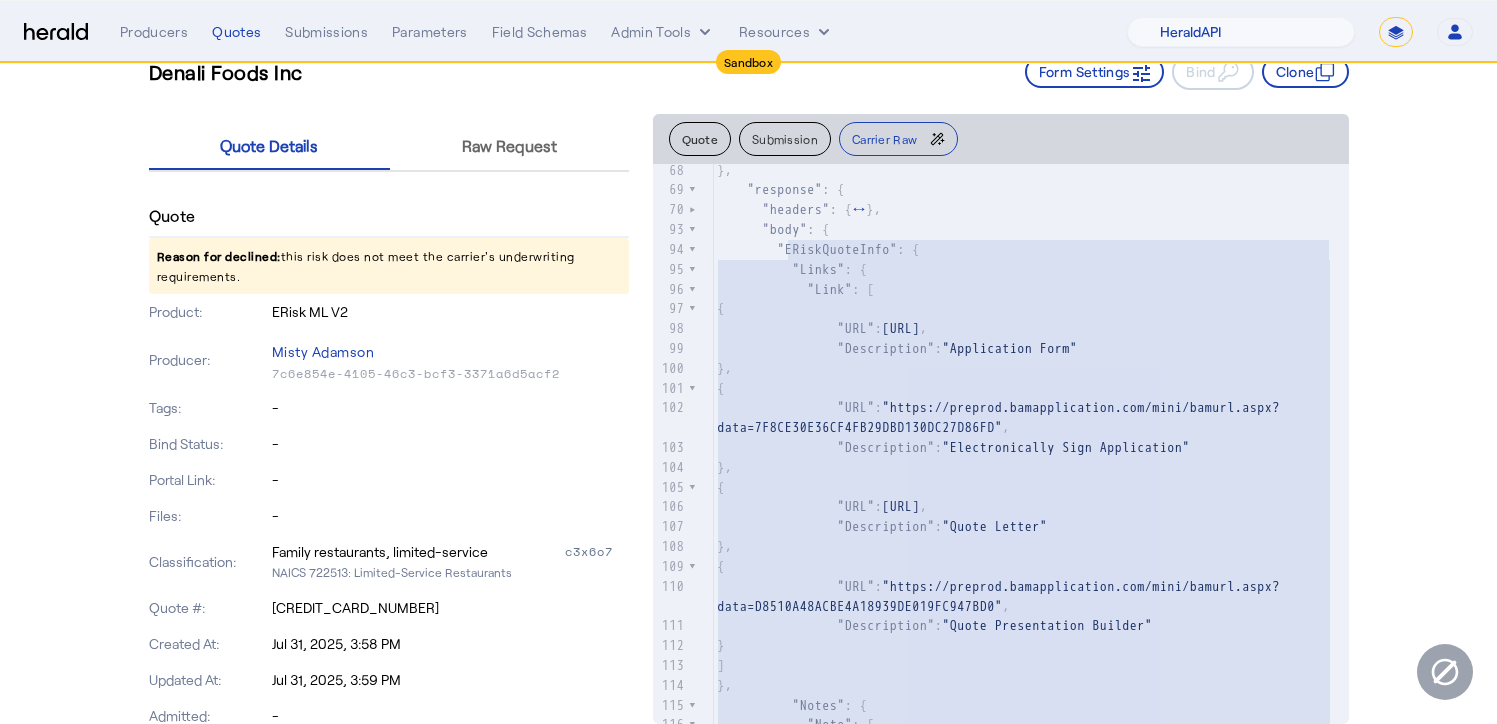 type 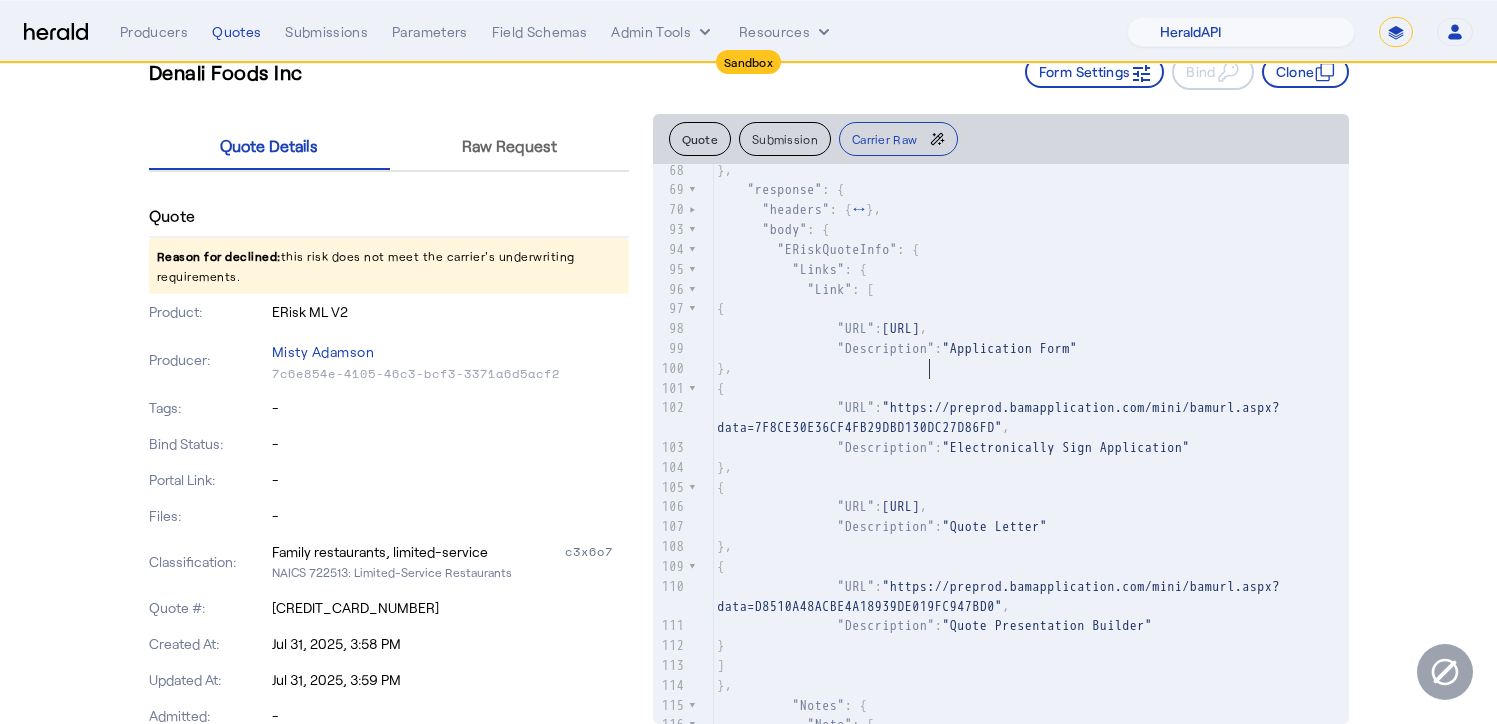 click on "[URL]" 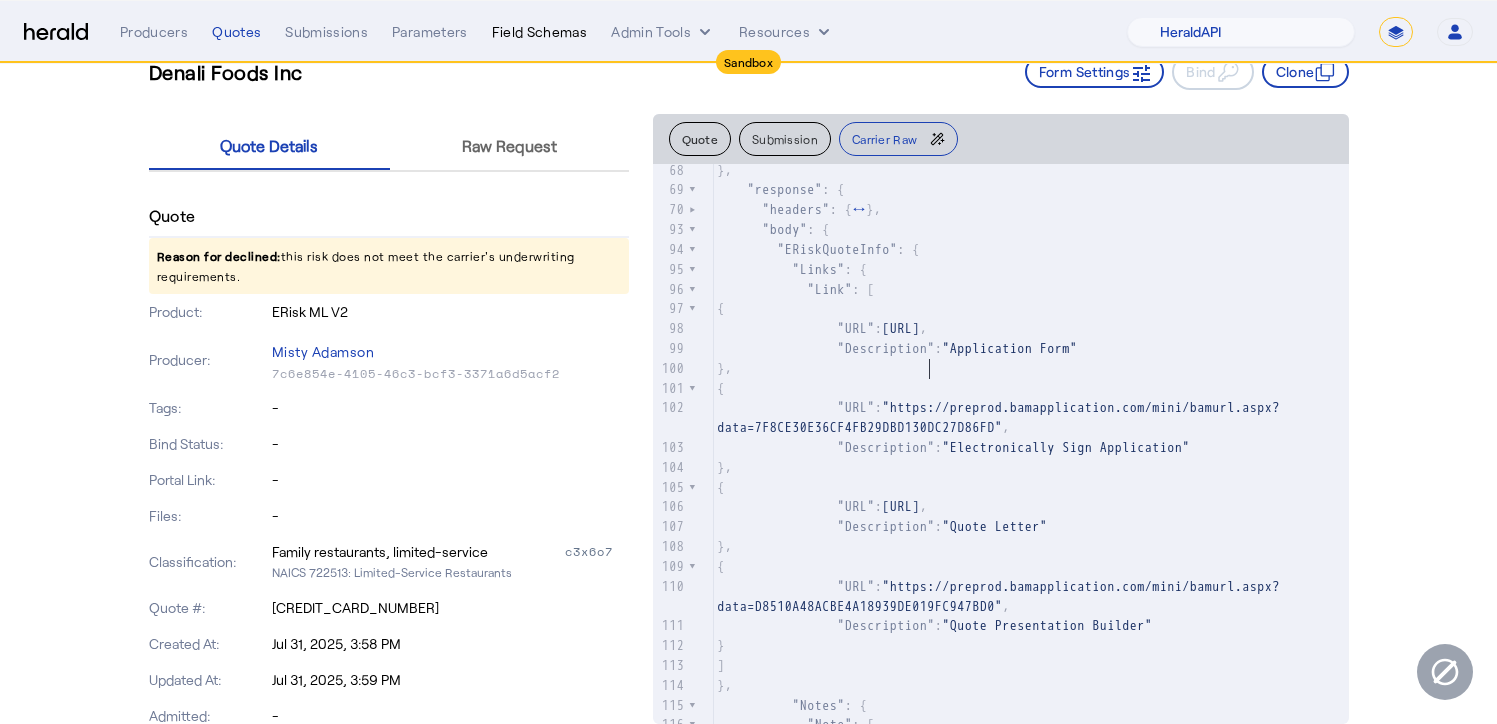 click on "Field Schemas" at bounding box center (540, 32) 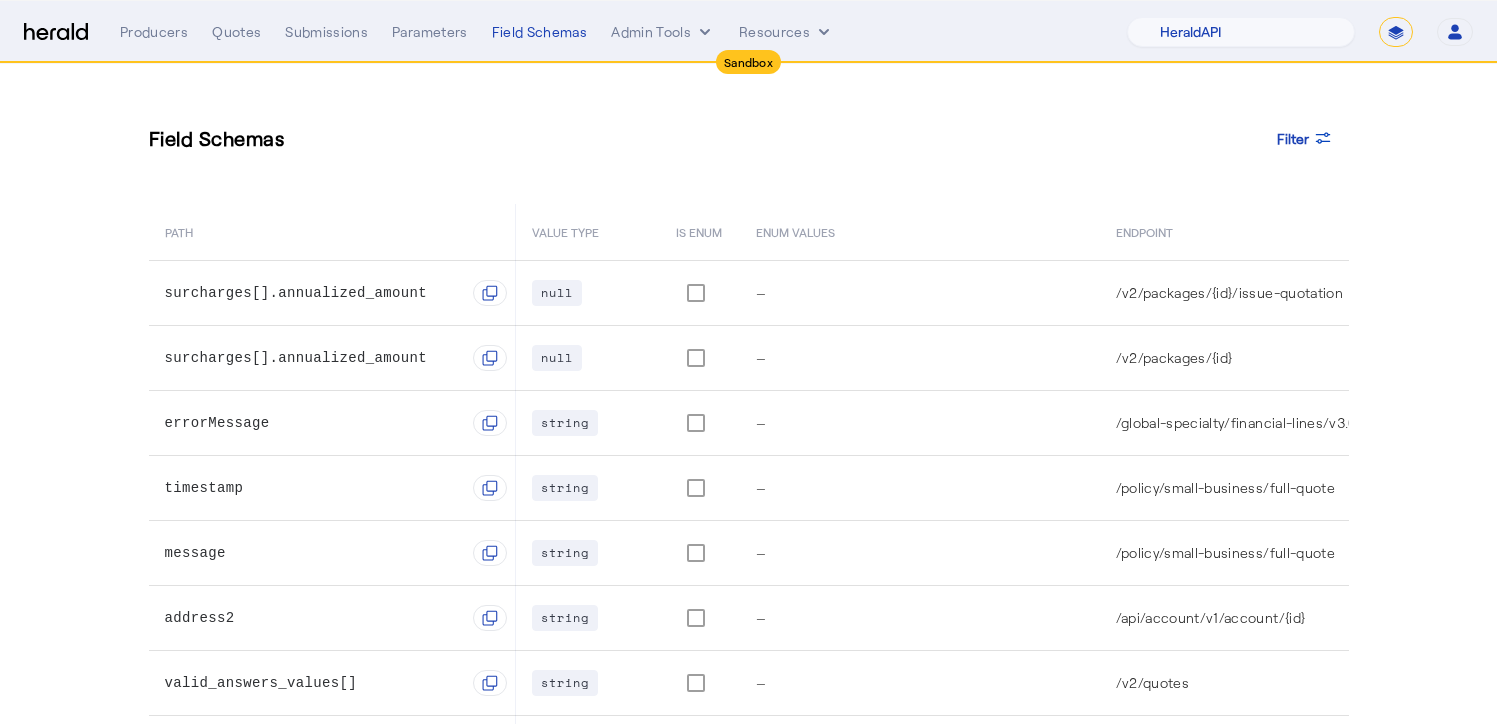 drag, startPoint x: 167, startPoint y: 297, endPoint x: 218, endPoint y: 282, distance: 53.160137 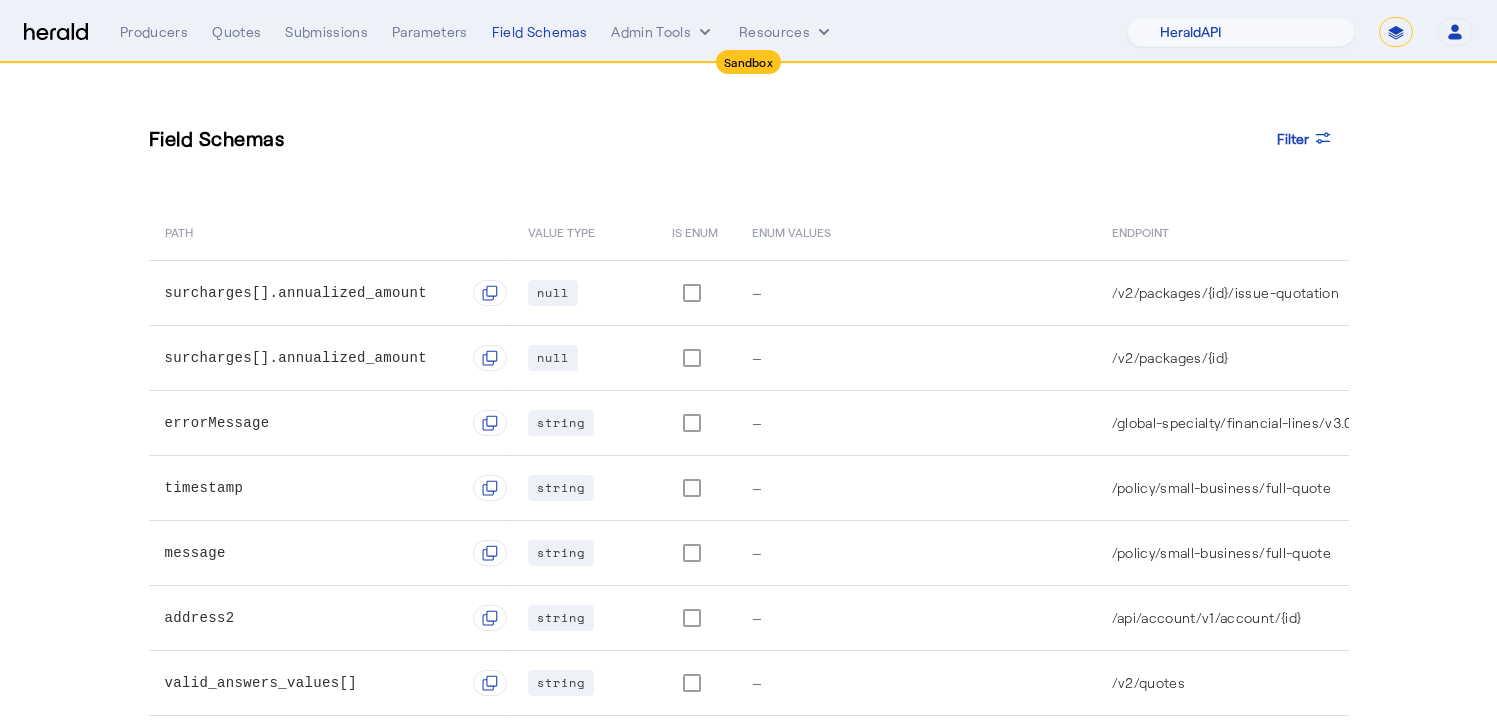drag, startPoint x: 1363, startPoint y: 295, endPoint x: 1111, endPoint y: 295, distance: 252 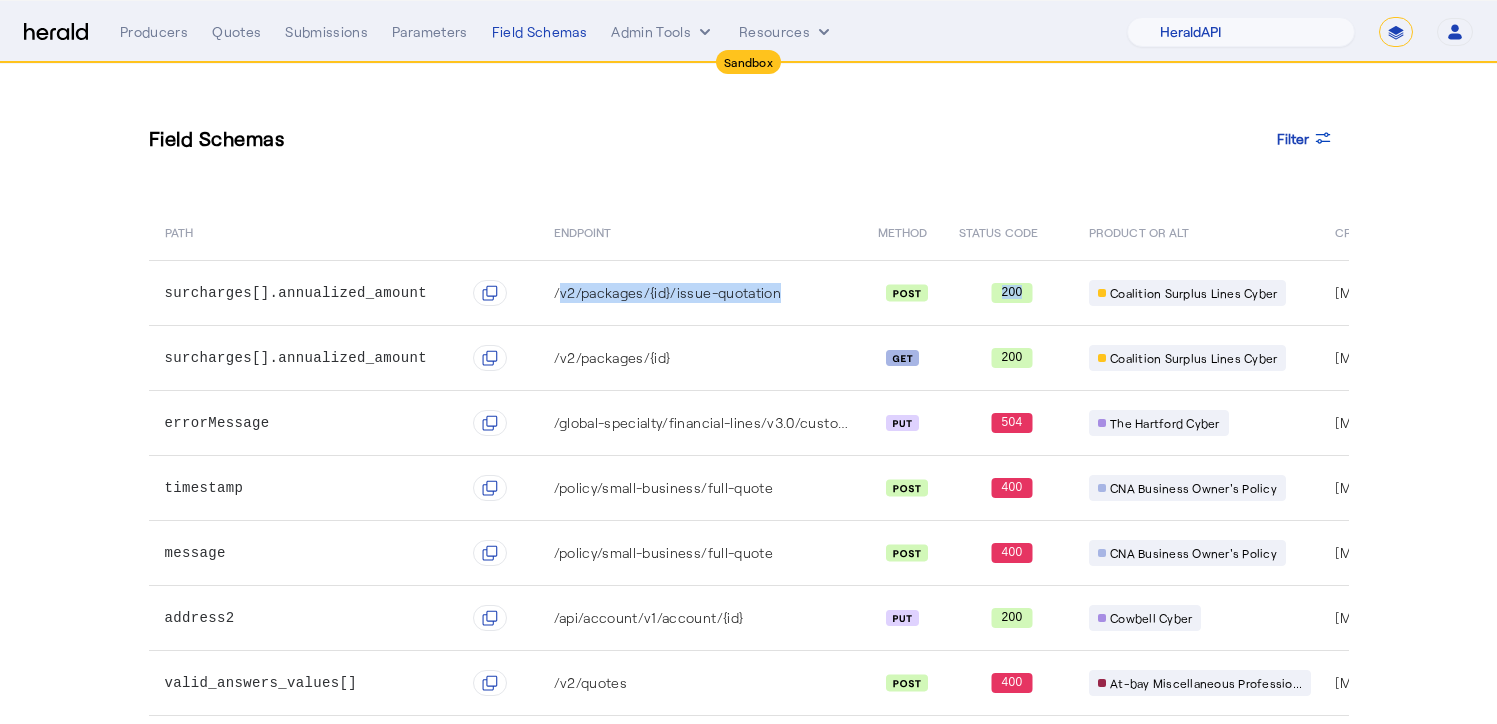 scroll, scrollTop: 0, scrollLeft: 567, axis: horizontal 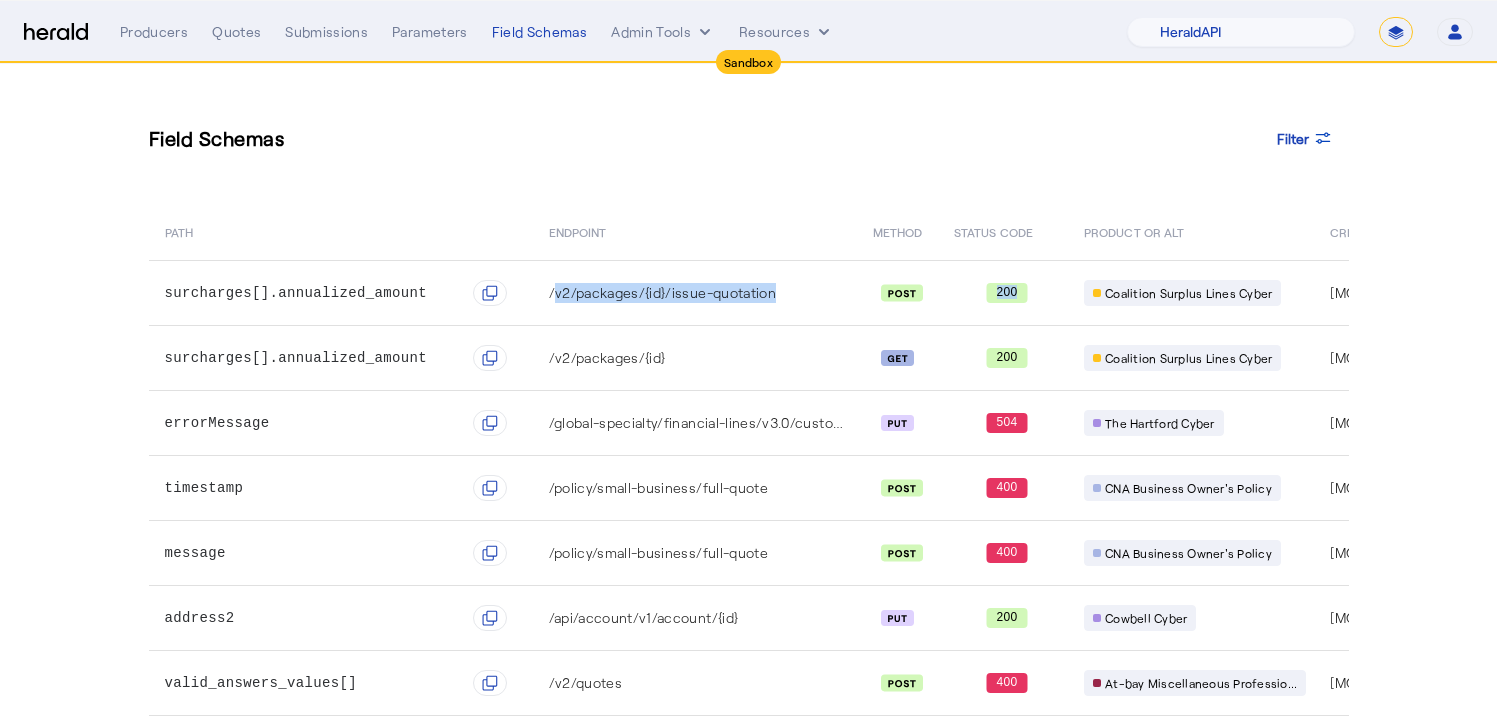 drag, startPoint x: 1118, startPoint y: 288, endPoint x: 841, endPoint y: 318, distance: 278.6198 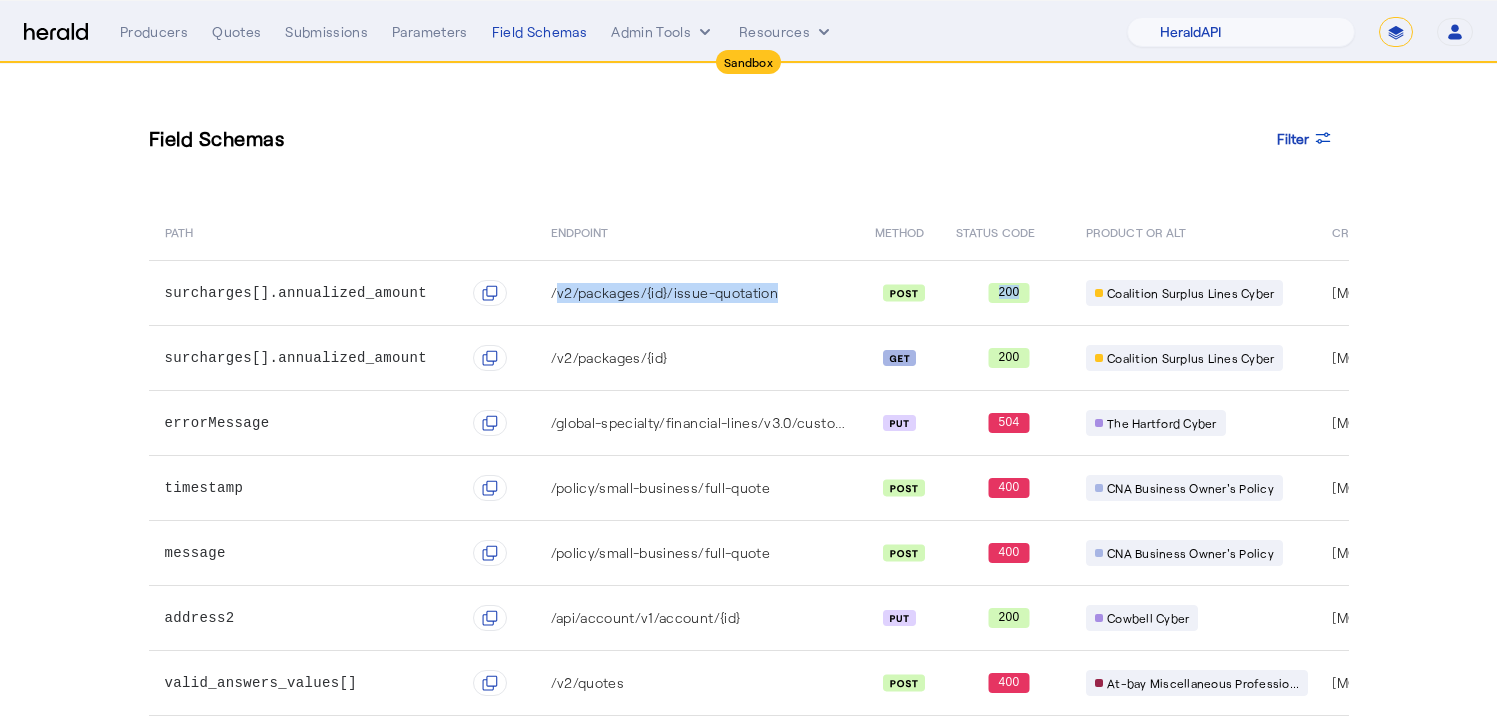 scroll, scrollTop: 0, scrollLeft: 378, axis: horizontal 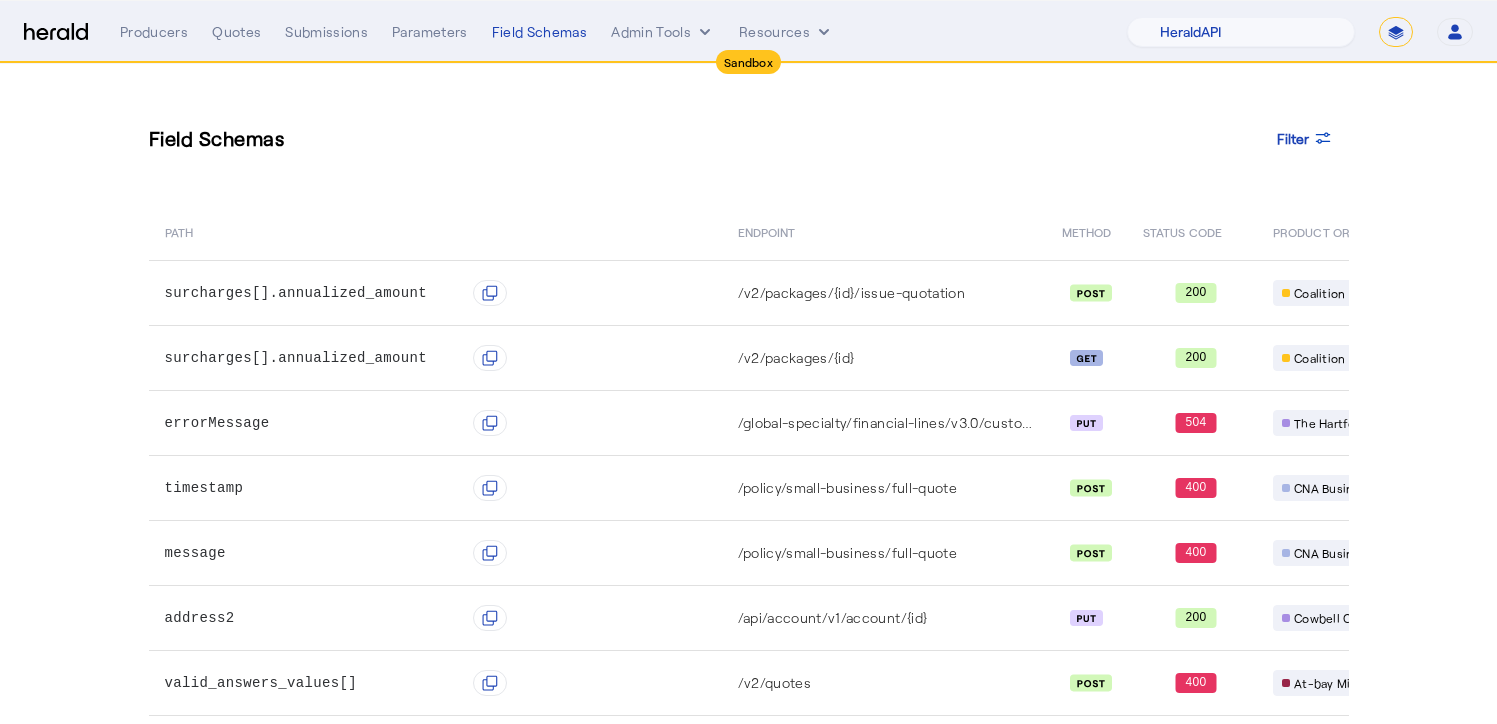 click on "ENDPOINT" 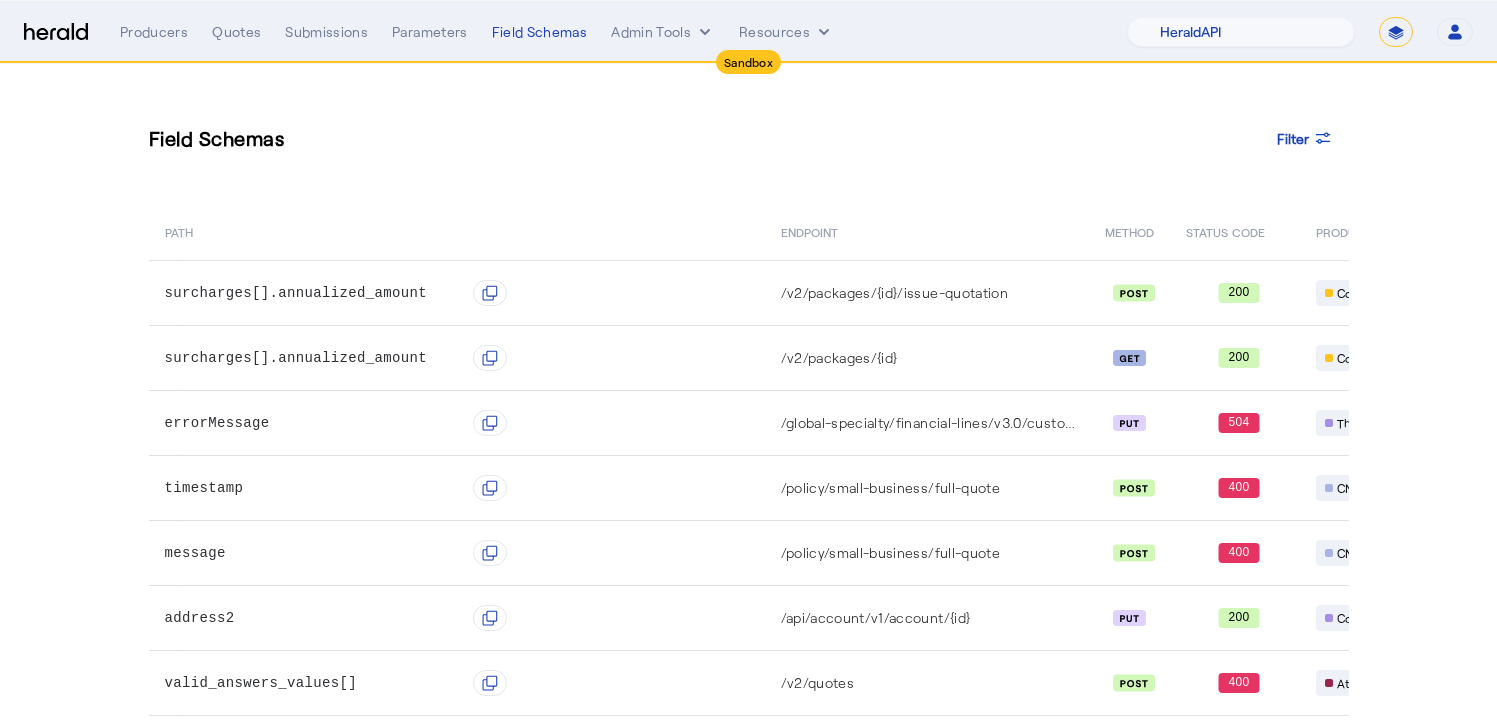 scroll, scrollTop: 0, scrollLeft: 333, axis: horizontal 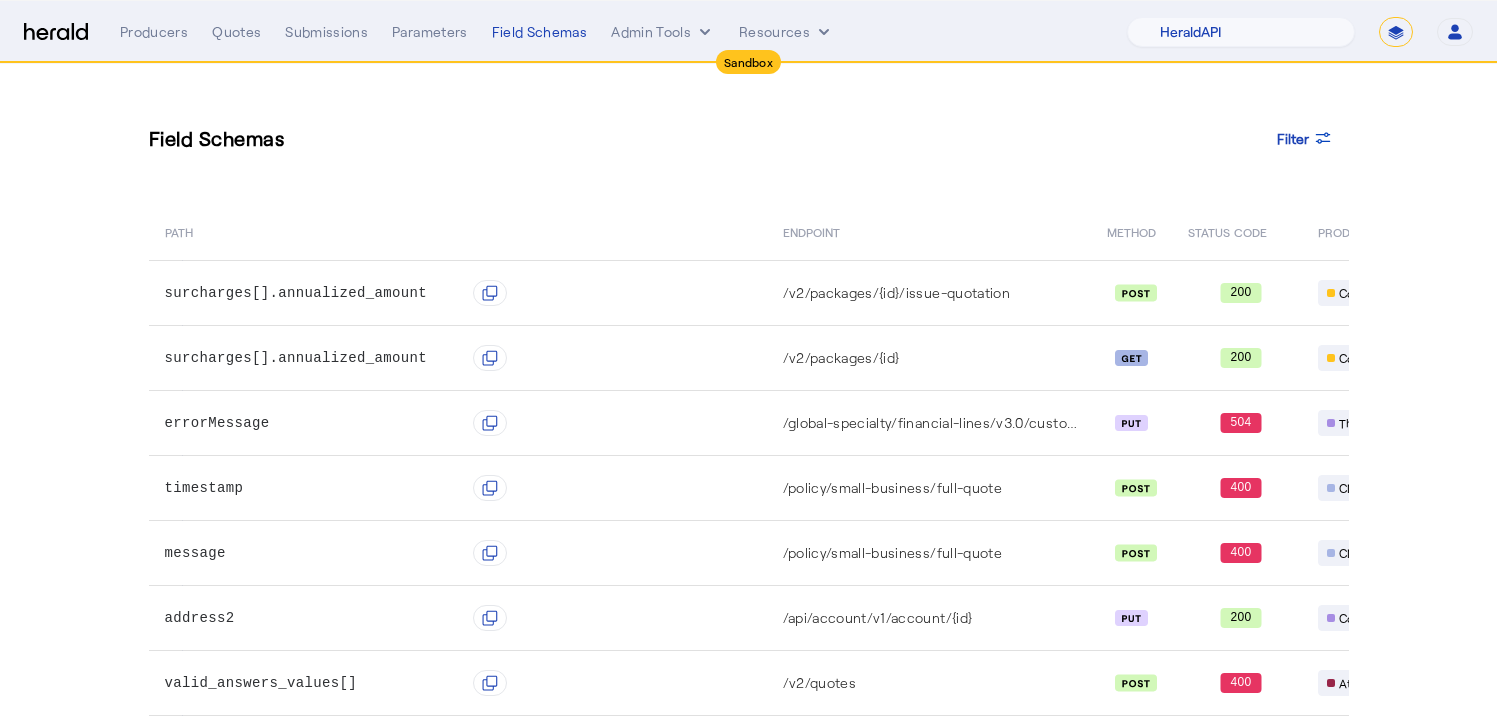drag, startPoint x: 793, startPoint y: 294, endPoint x: 753, endPoint y: 294, distance: 40 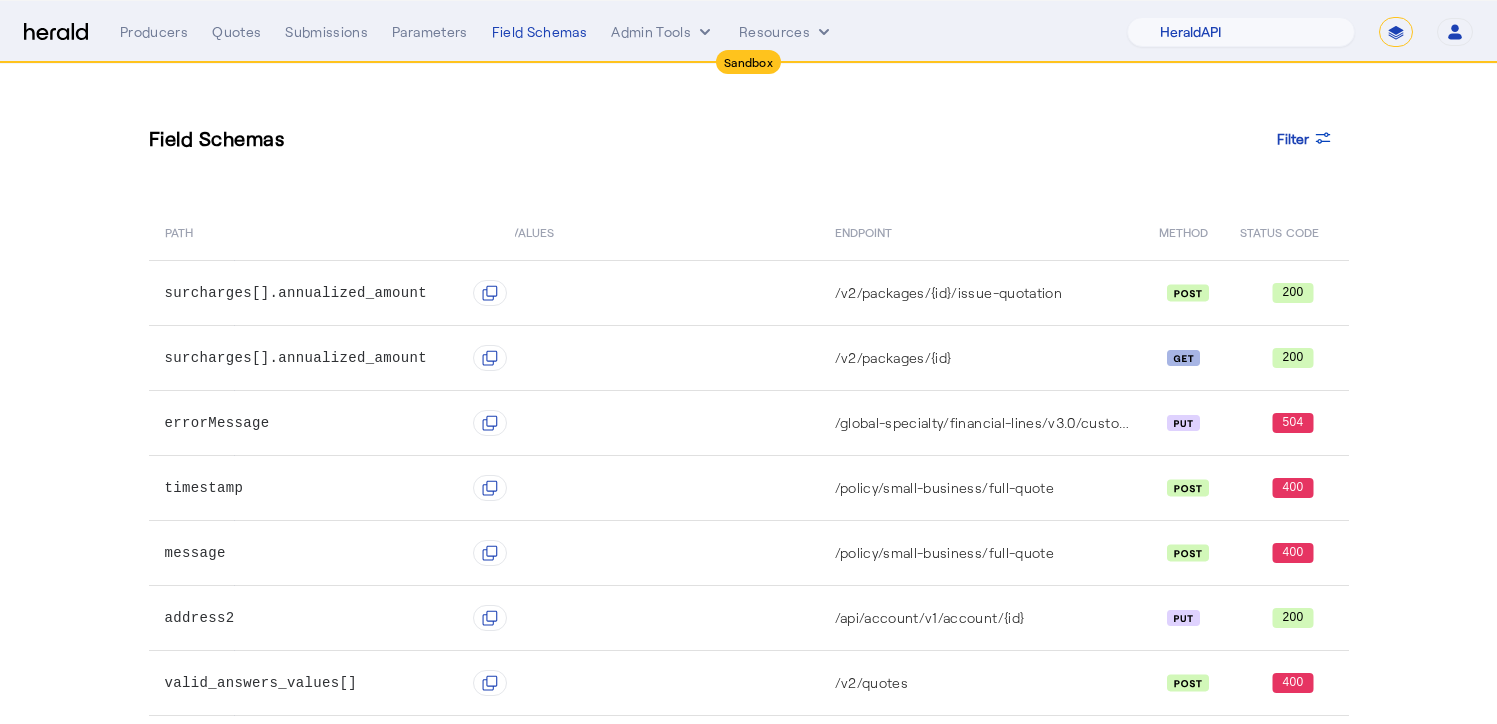 click on "**********" at bounding box center (1396, 32) 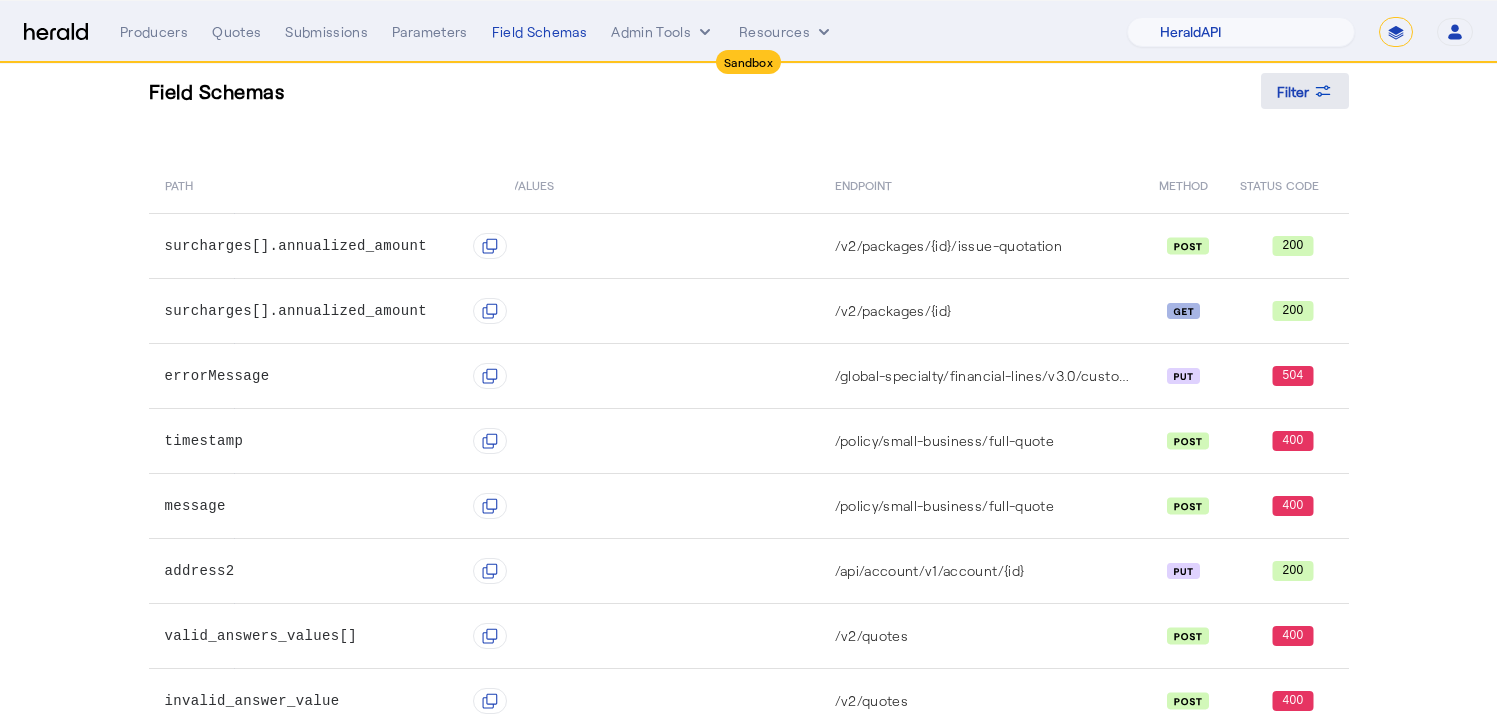 scroll, scrollTop: 55, scrollLeft: 0, axis: vertical 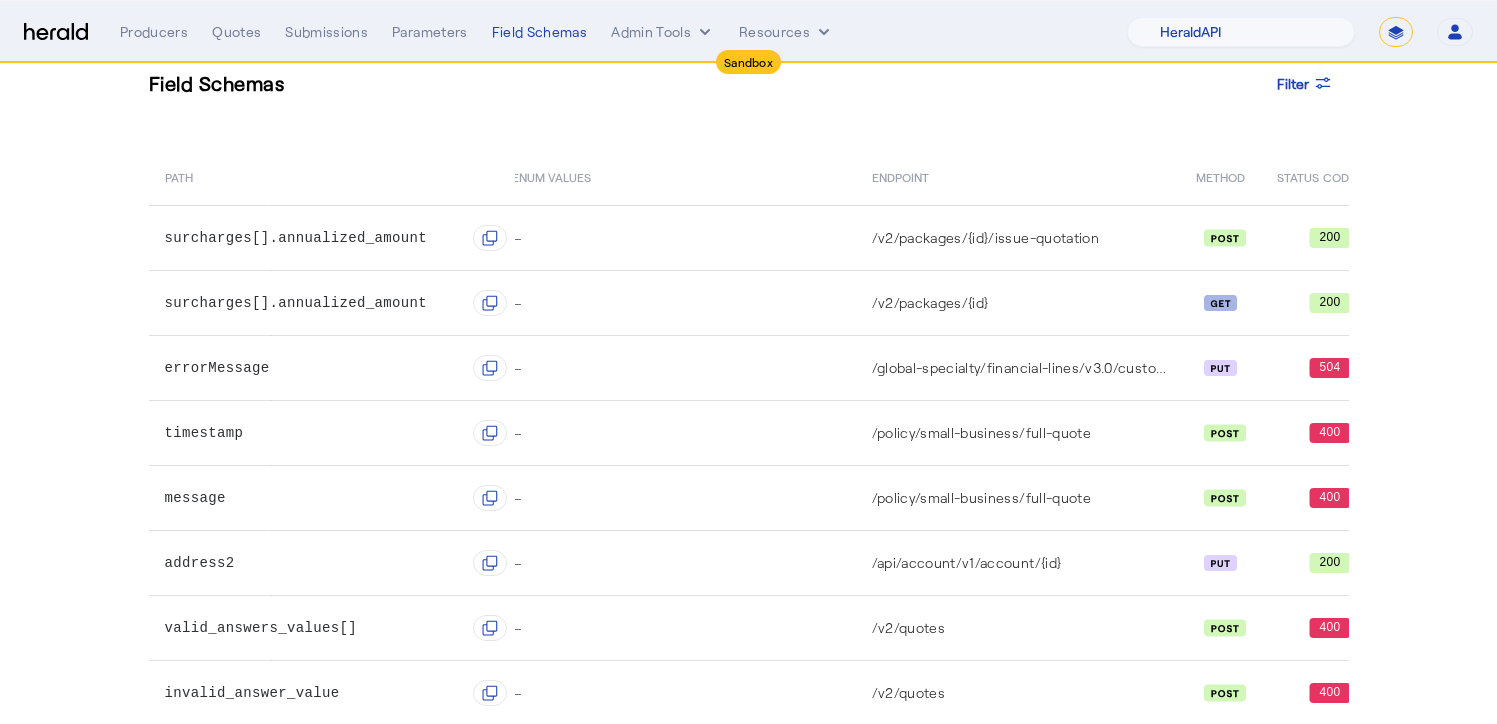 drag, startPoint x: 165, startPoint y: 241, endPoint x: 1214, endPoint y: 251, distance: 1049.0476 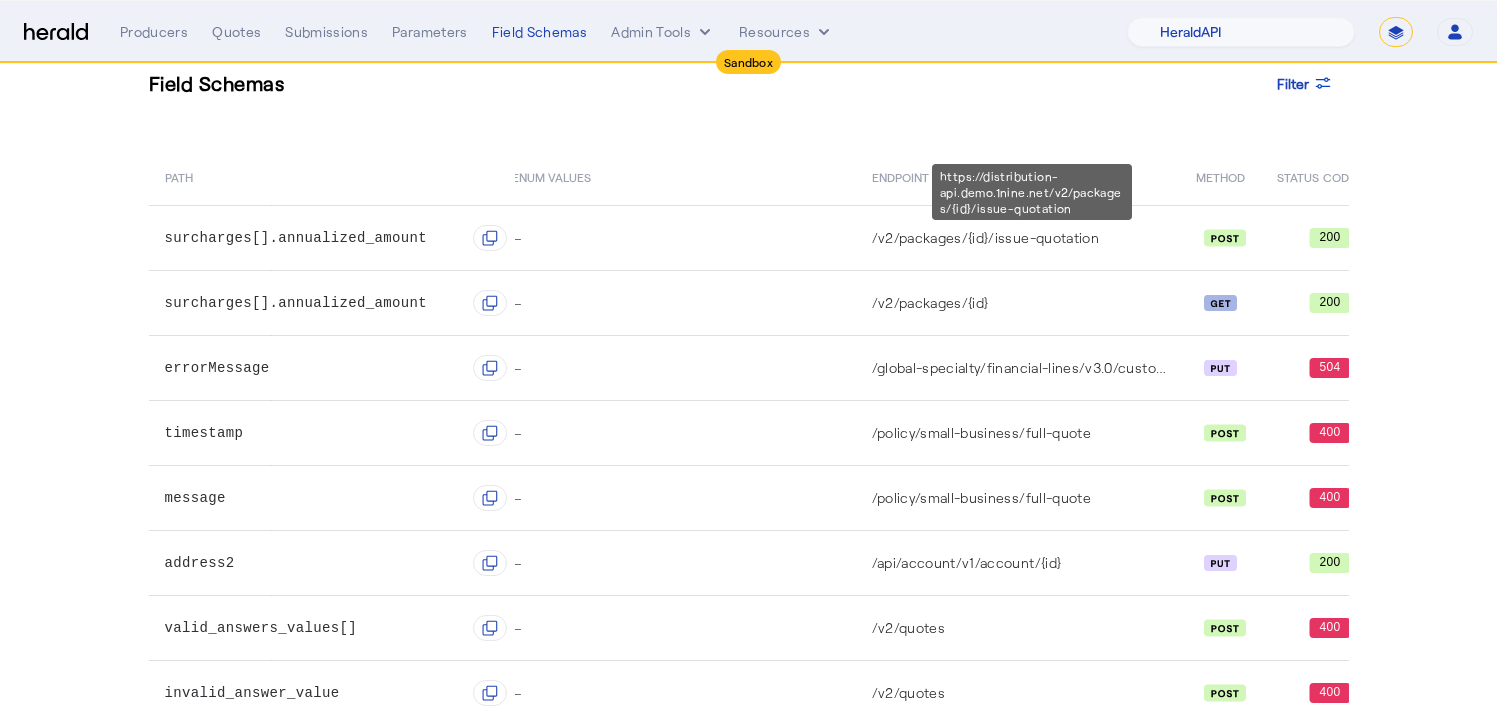 click on "/v2/packages/{id}/issue-quotation" 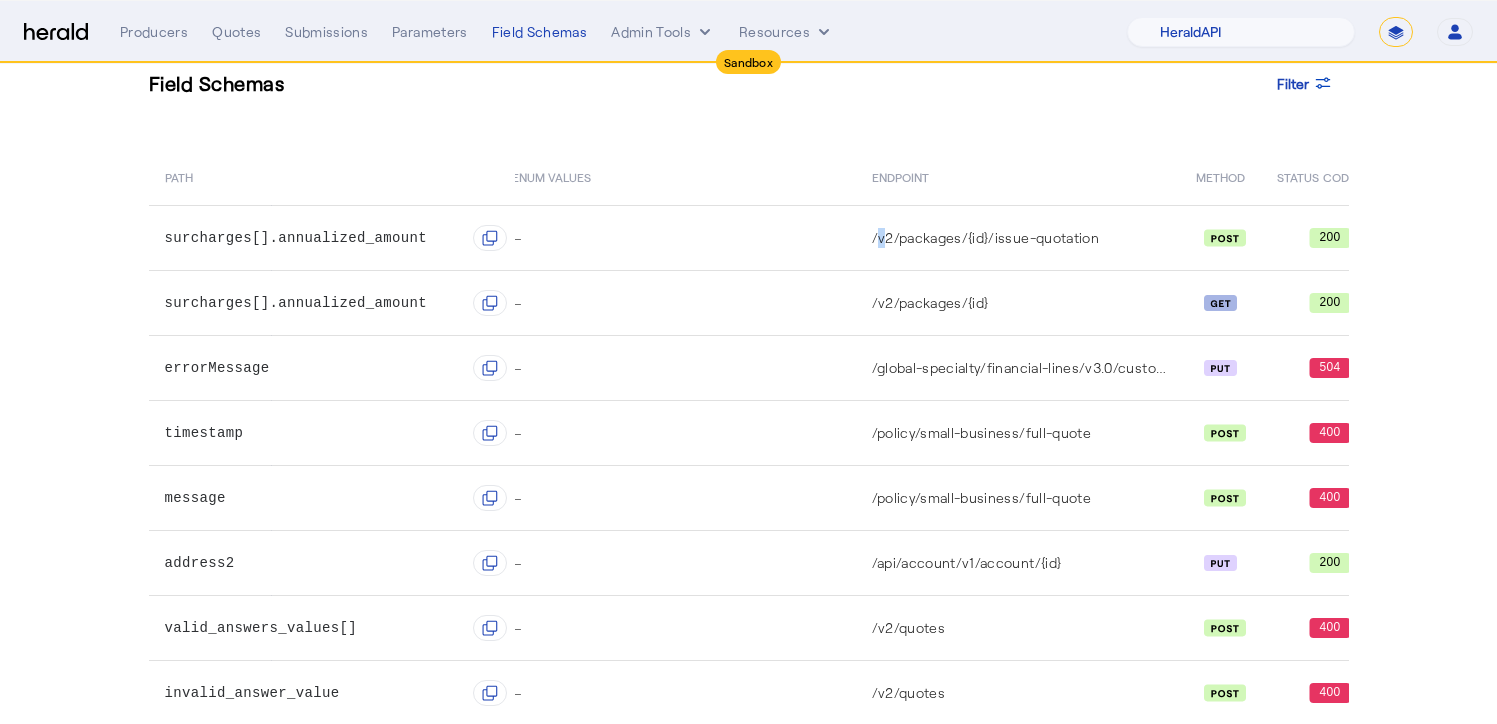 drag, startPoint x: 887, startPoint y: 238, endPoint x: 869, endPoint y: 238, distance: 18 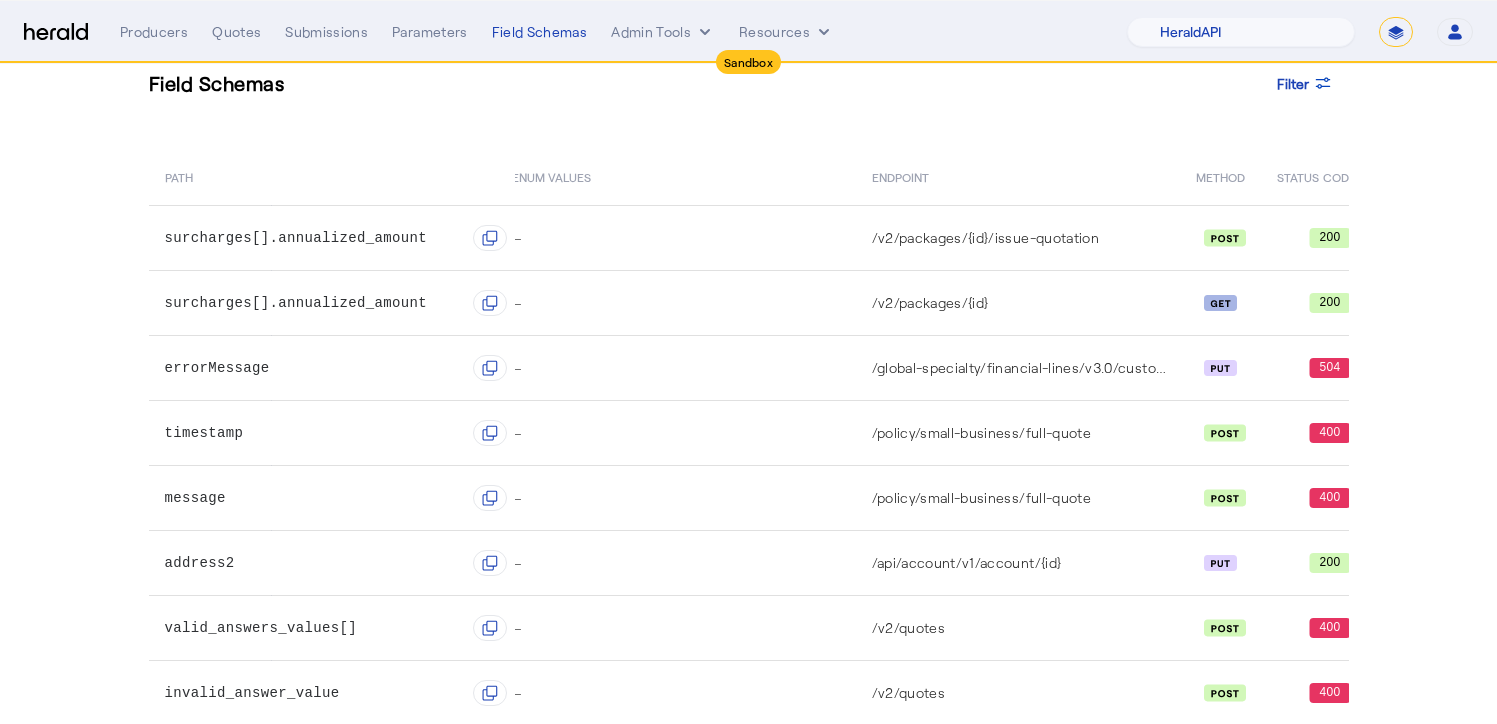 click on "/v2/packages/{id}/issue-quotation" 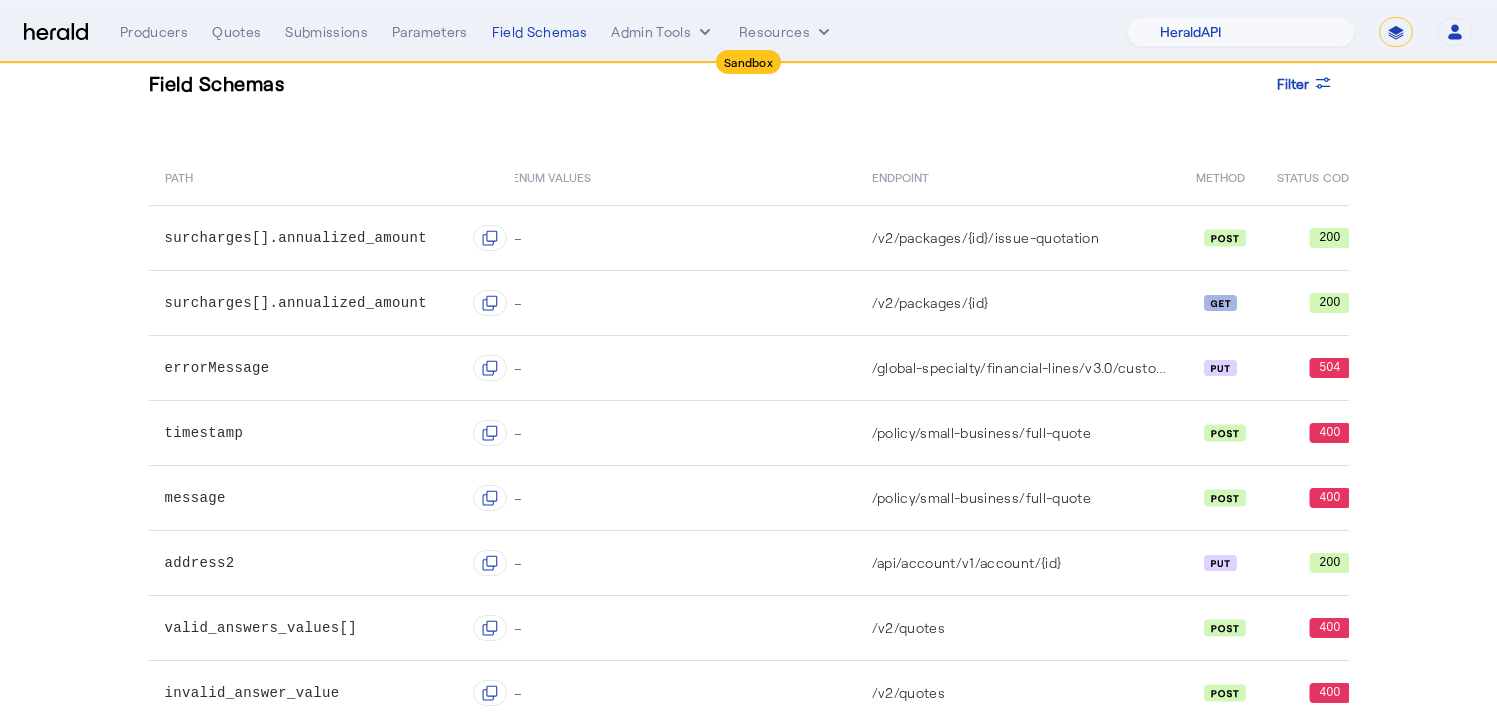 click on "**********" at bounding box center [1396, 32] 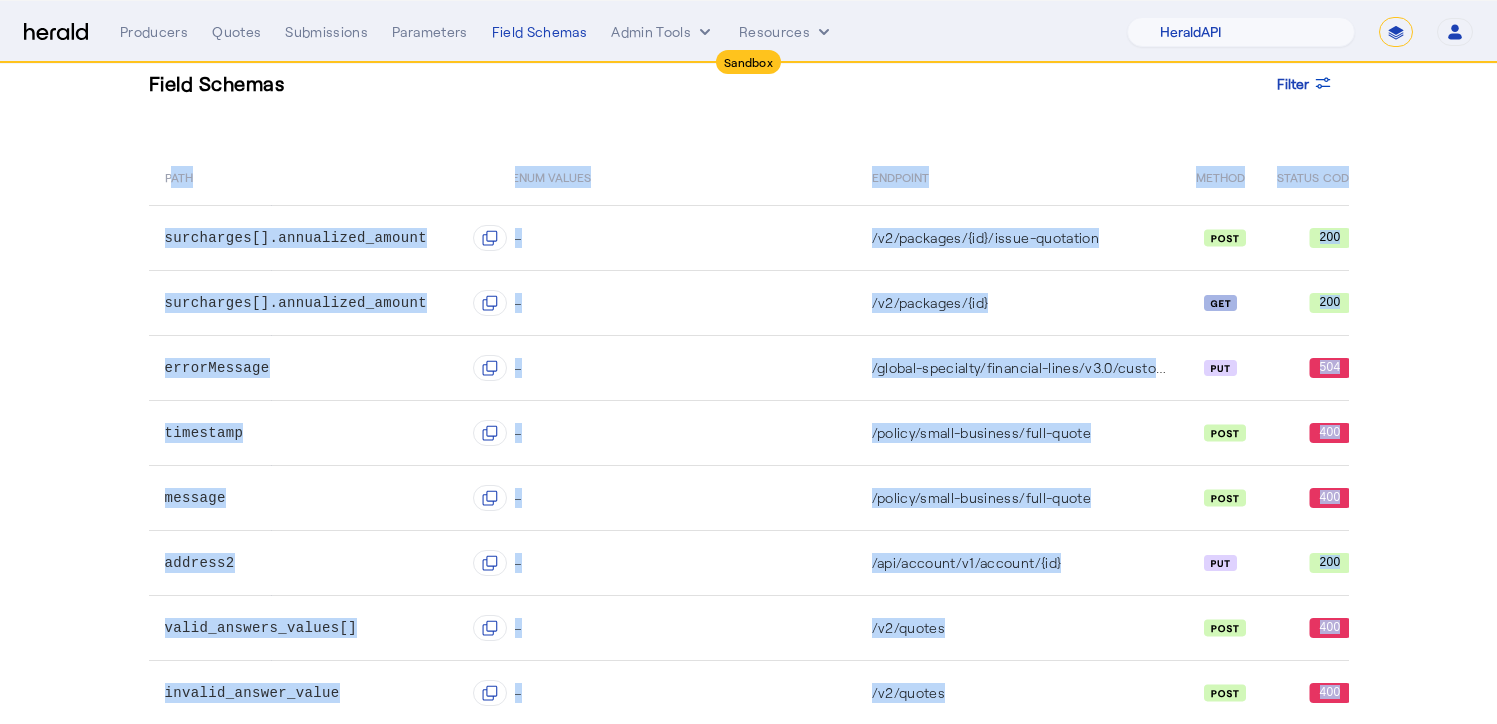 scroll, scrollTop: 0, scrollLeft: 877, axis: horizontal 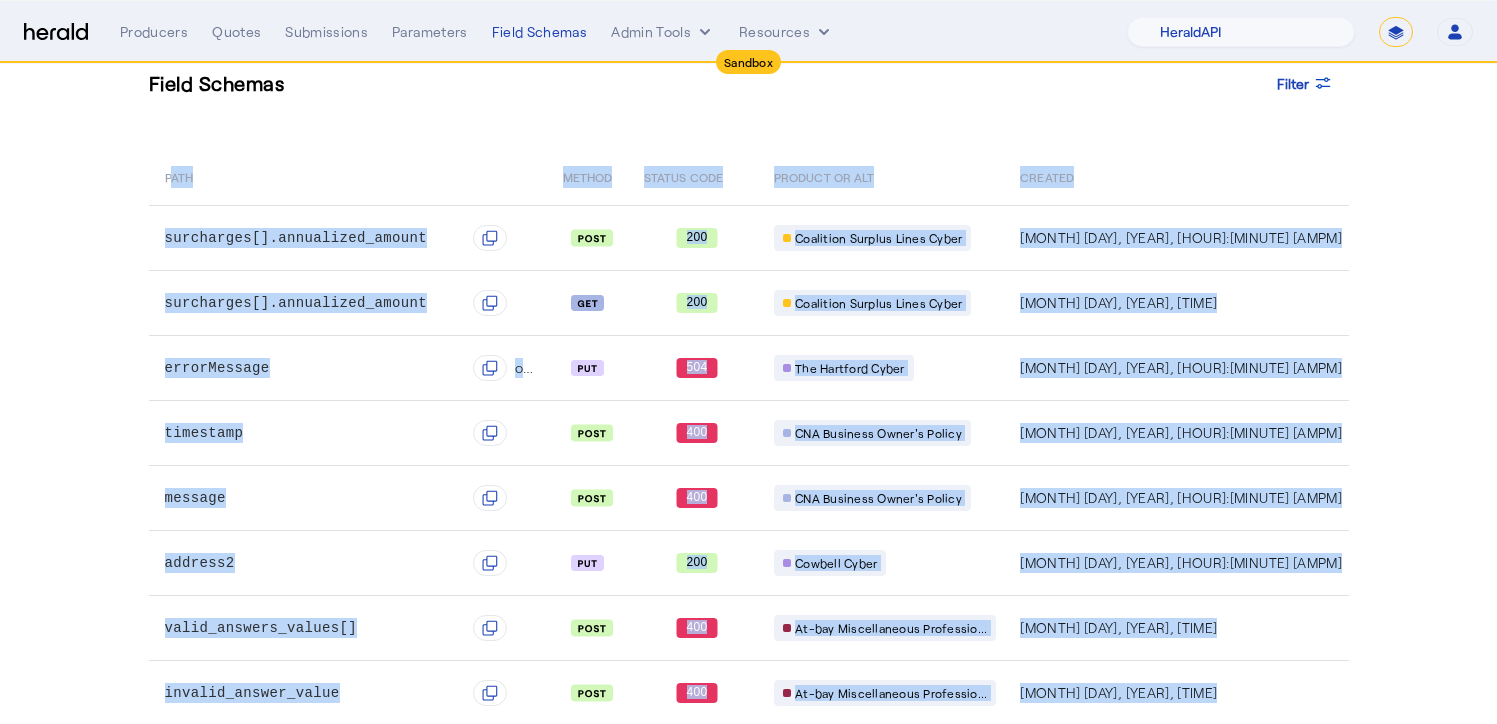 drag, startPoint x: 162, startPoint y: 180, endPoint x: 1294, endPoint y: 686, distance: 1239.9436 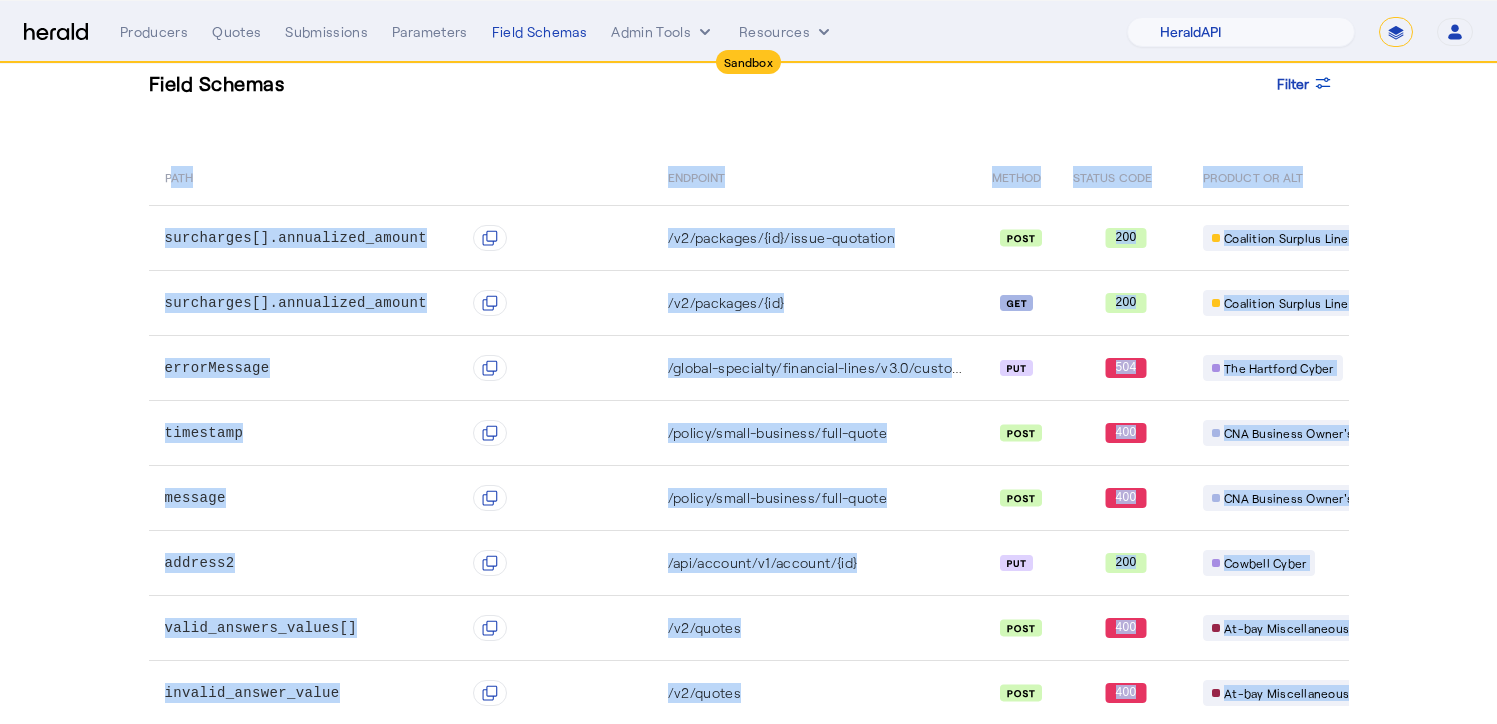 scroll, scrollTop: 0, scrollLeft: 301, axis: horizontal 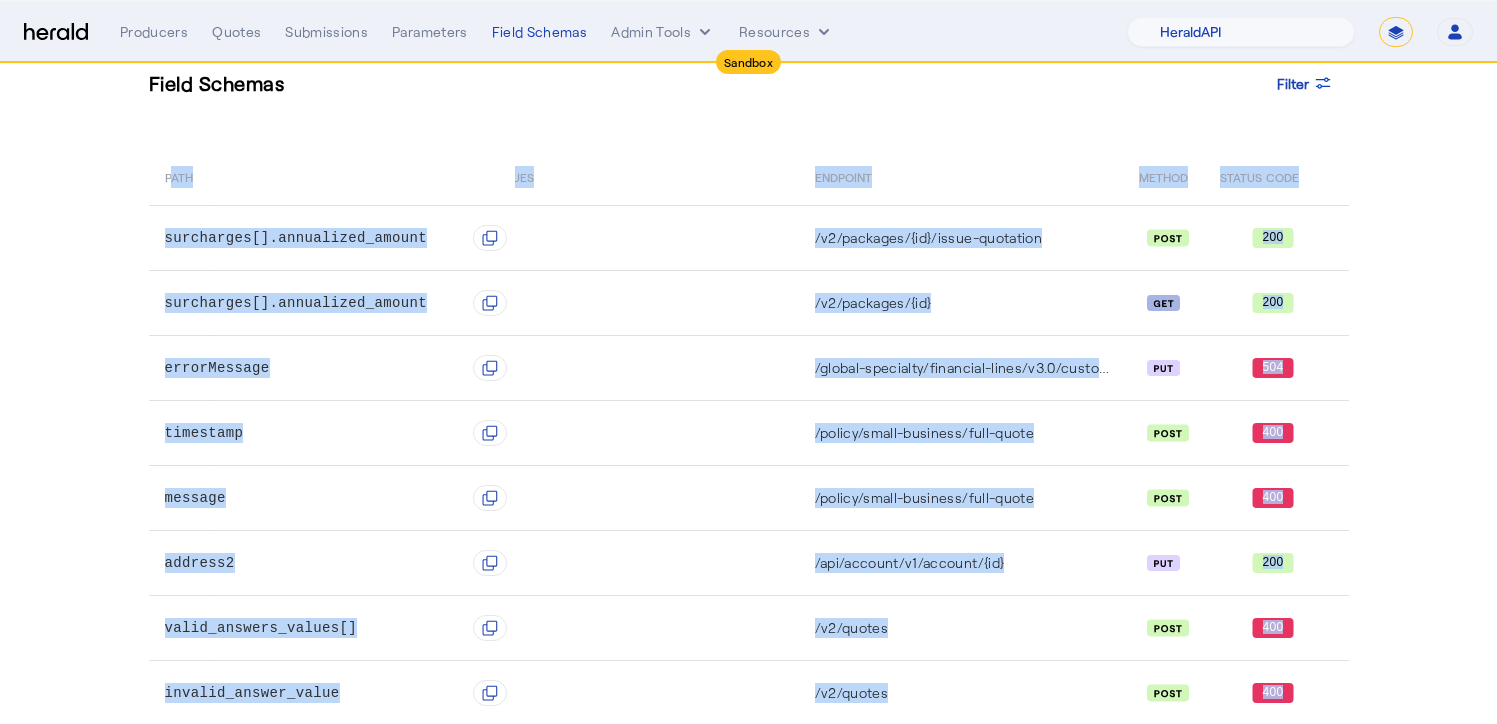 click on "**********" at bounding box center (1396, 32) 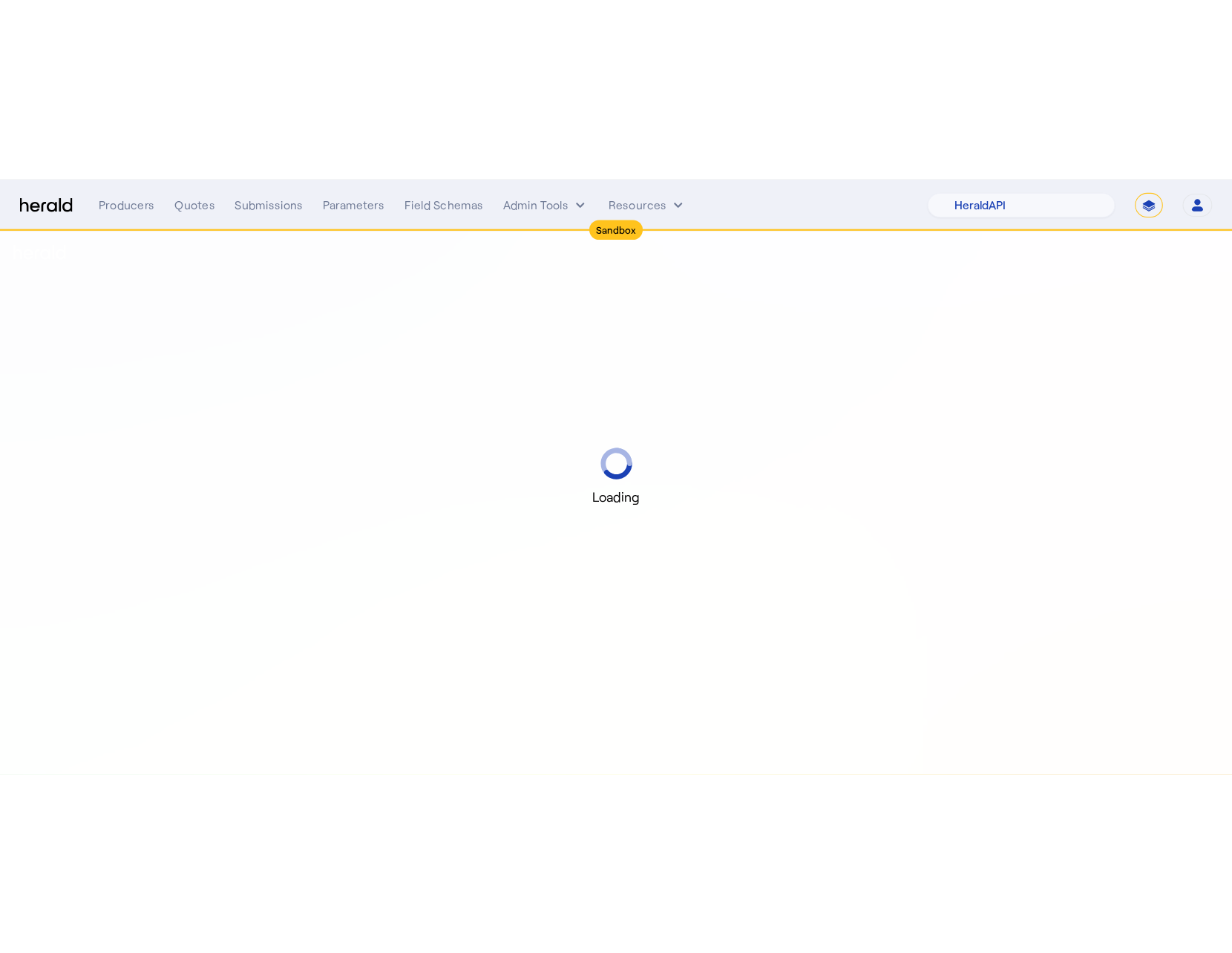 scroll, scrollTop: 0, scrollLeft: 0, axis: both 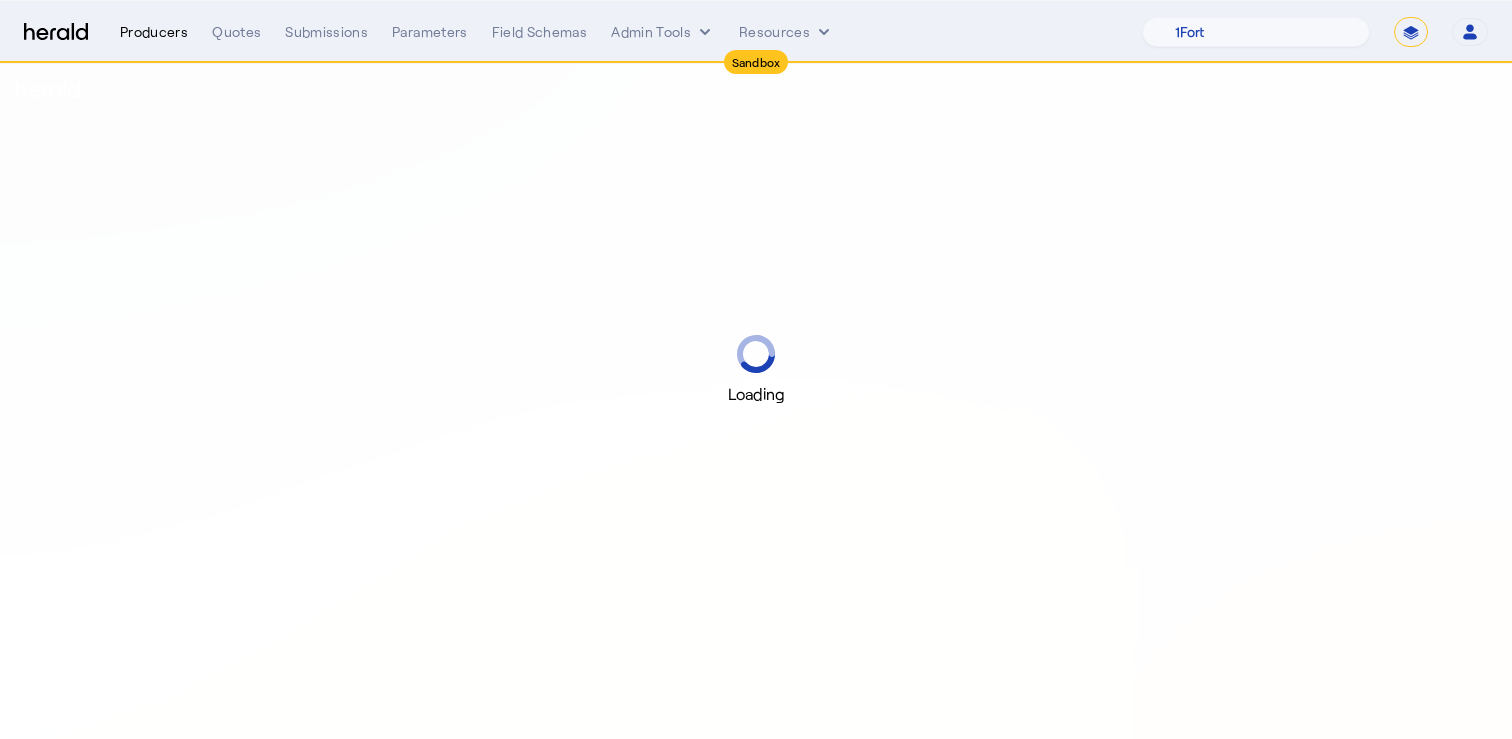 click on "Producers" at bounding box center (154, 32) 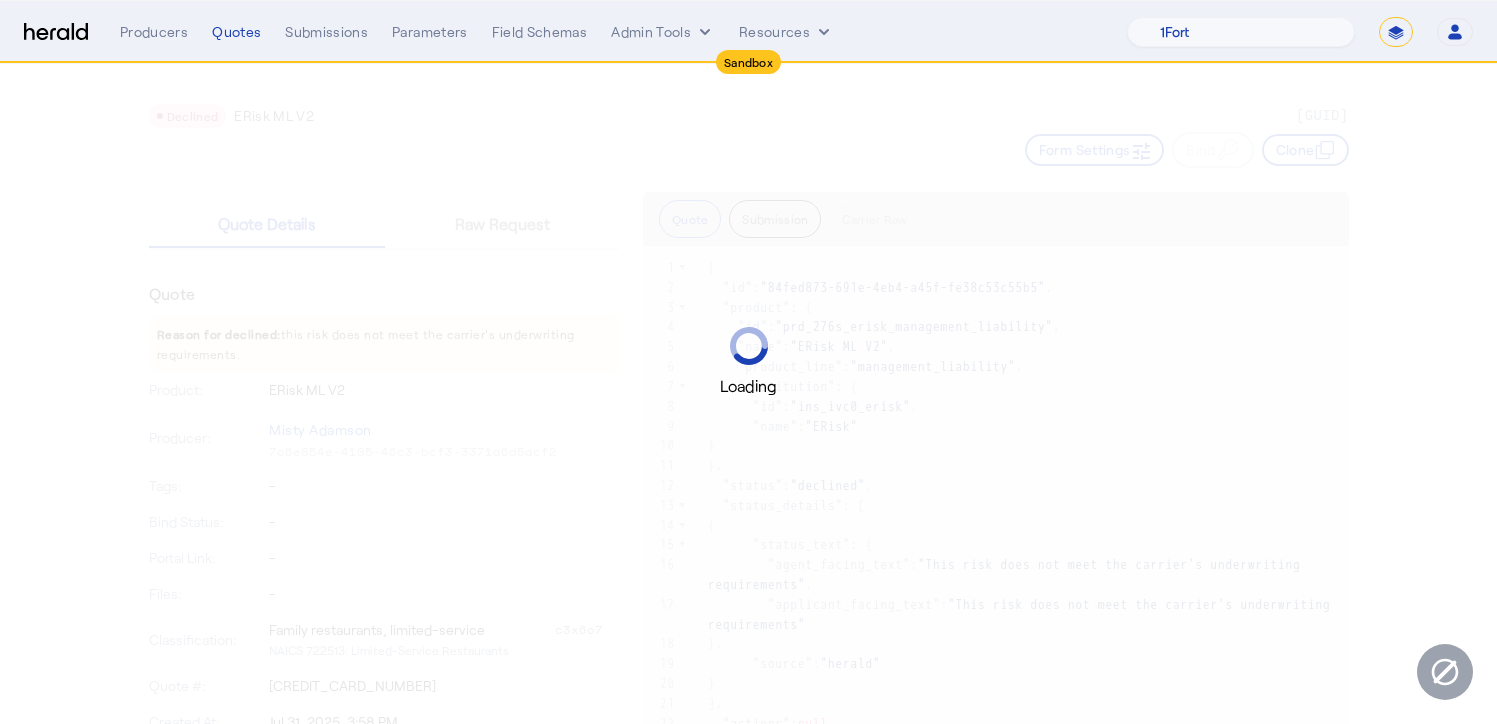 click on "Sandbox
Menu
Producers   Quotes   Submissions   Parameters   Field Schemas   Admin Tools
Resources
1Fort   Acrisure   Acturis   Affinity Advisors   Affinity Risk   Agentero   AmWins   Anzen   Aon   Appulate   Arch   Assurely   BTIS   Babbix   Berxi   Billy   BindHQ   Bold Penguin    Bolt   Bond   Boxx   Brightway   Brit Demo Sandbox   Broker Buddha   Buddy   Bunker   Burns Wilcox   CNA Test   CRC   CS onboarding test account   Chubb Test   Citadel   Coalition   Coast   Coterie Test   Counterpart    CoverForce   CoverWallet   Coverdash   Coverhound   Cowbell   Cyber Example Platform   CyberPassport   Defy Insurance   Draftrs   ESpecialty   Embroker   Equal Parts   Exavalu   Ezyagent   Federacy Platform   FifthWall   Flow Speciality (Capitola)   Foundation   Founder Shield   Gaya   Gerent   GloveBox   Glow   Growthmill   HW Kaufman   Hartford Steam Boiler   Hawksoft   Heffernan Insurance Brokers" at bounding box center (748, 32) 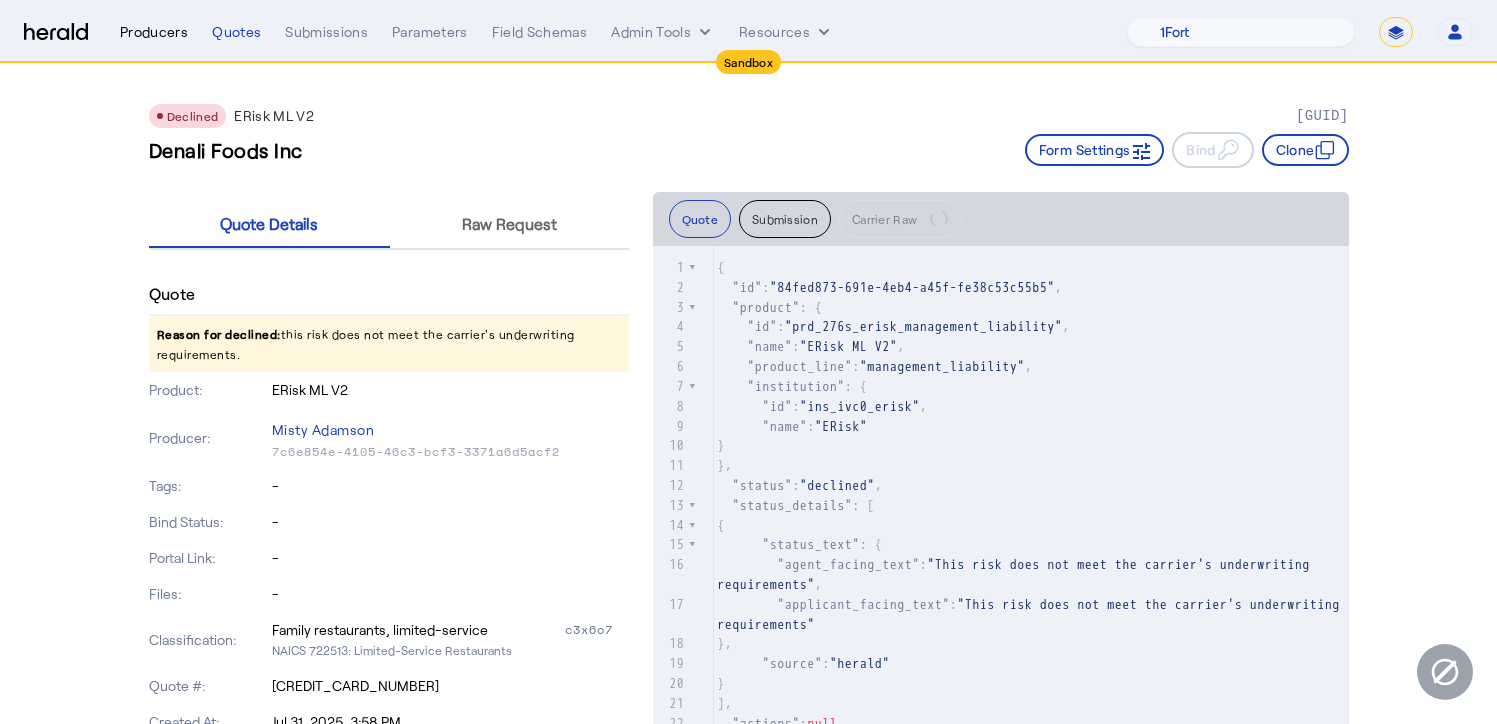 click on "Producers" at bounding box center [154, 32] 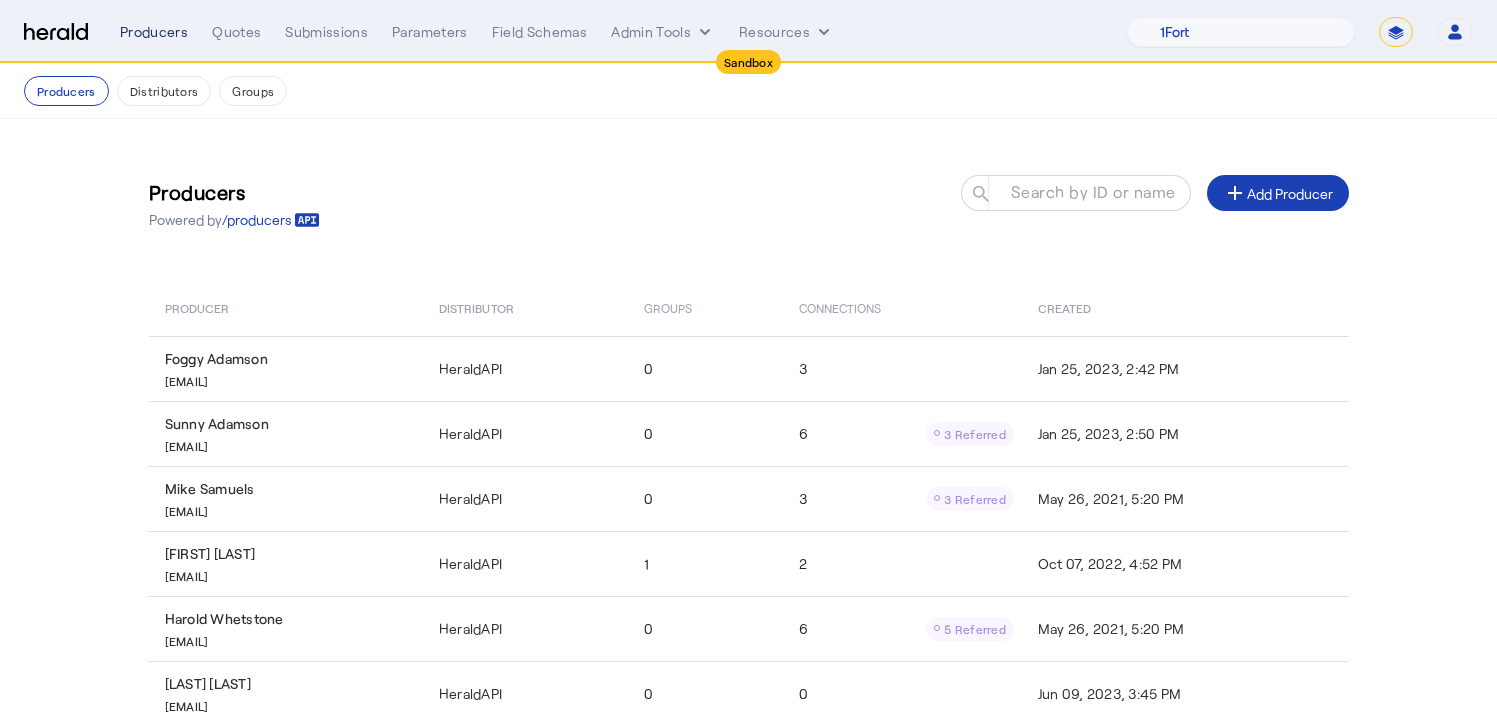 click on "Producers" at bounding box center (154, 32) 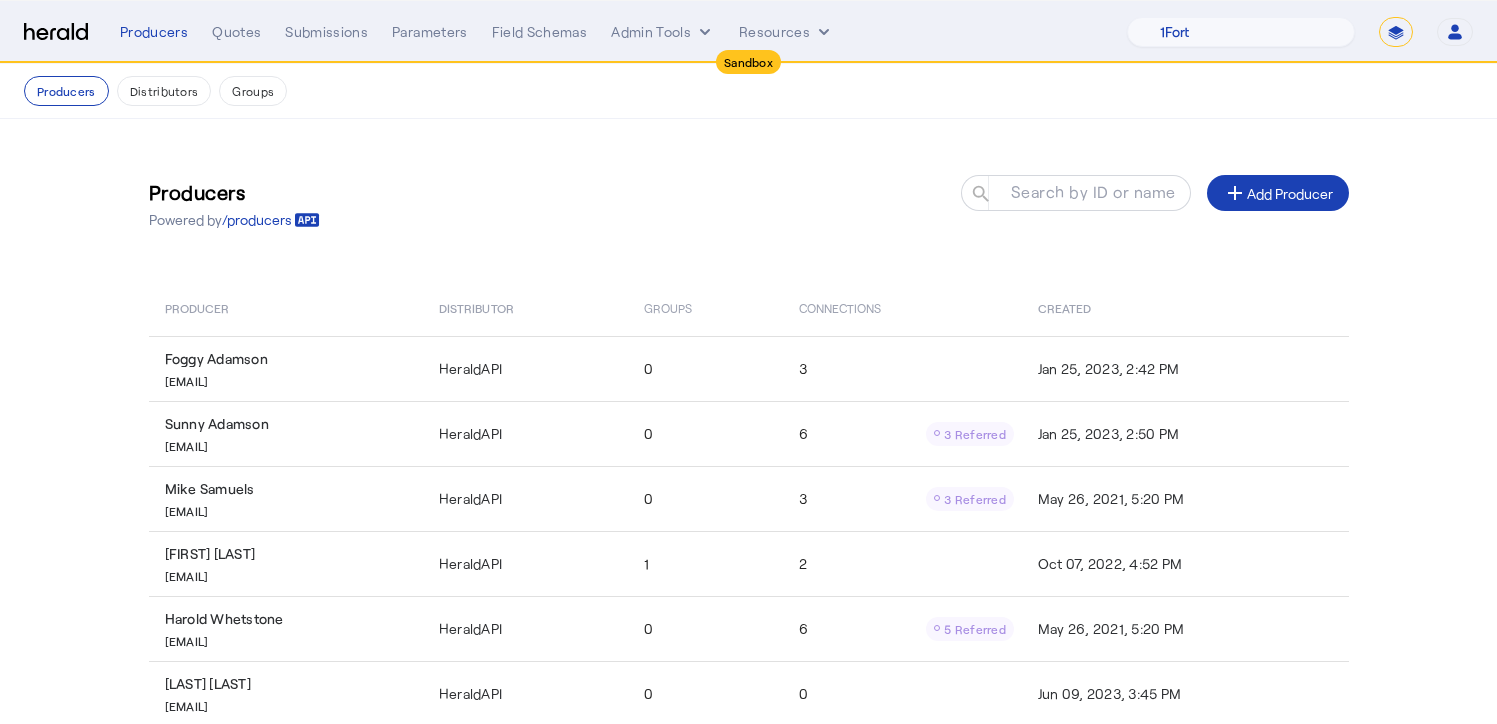 click on "**********" at bounding box center [1396, 32] 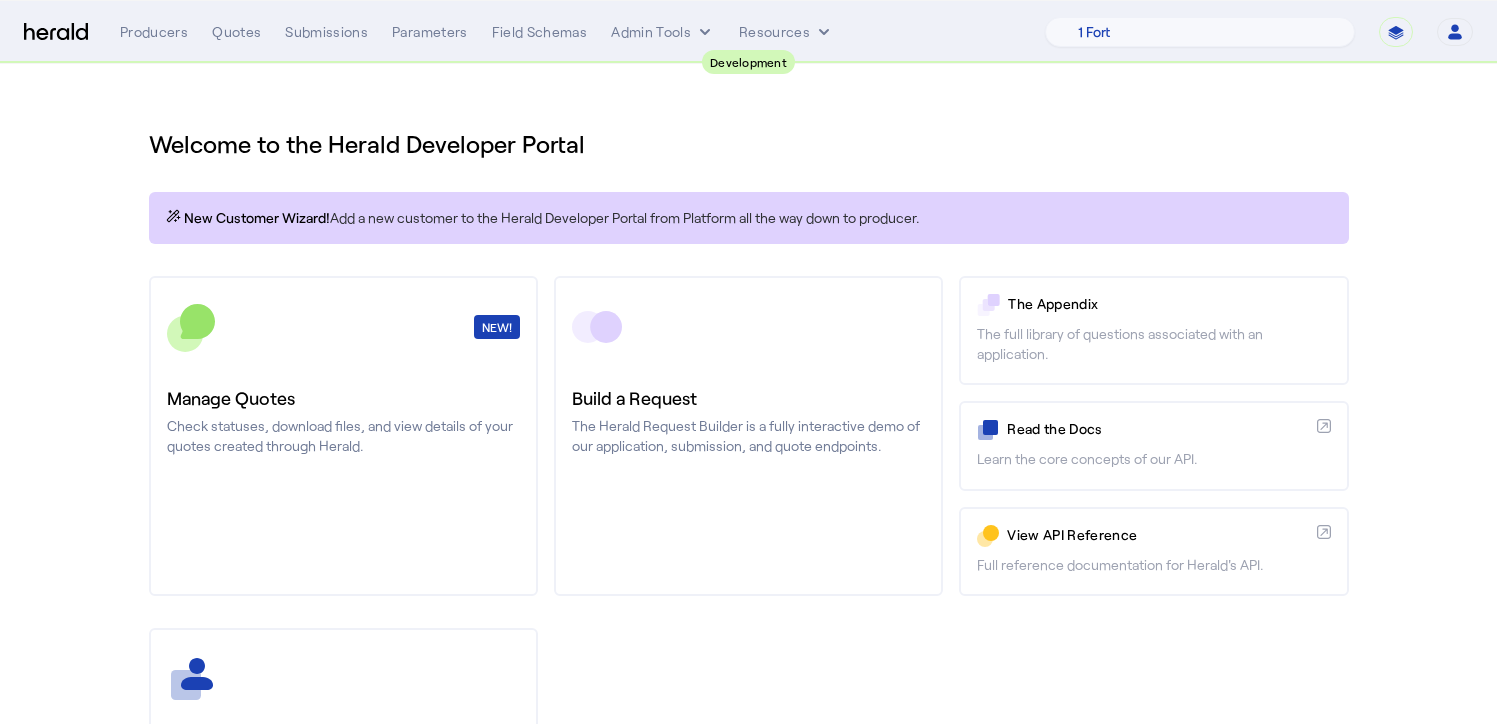 click on "Welcome to the Herald Developer Portal" at bounding box center (749, 144) 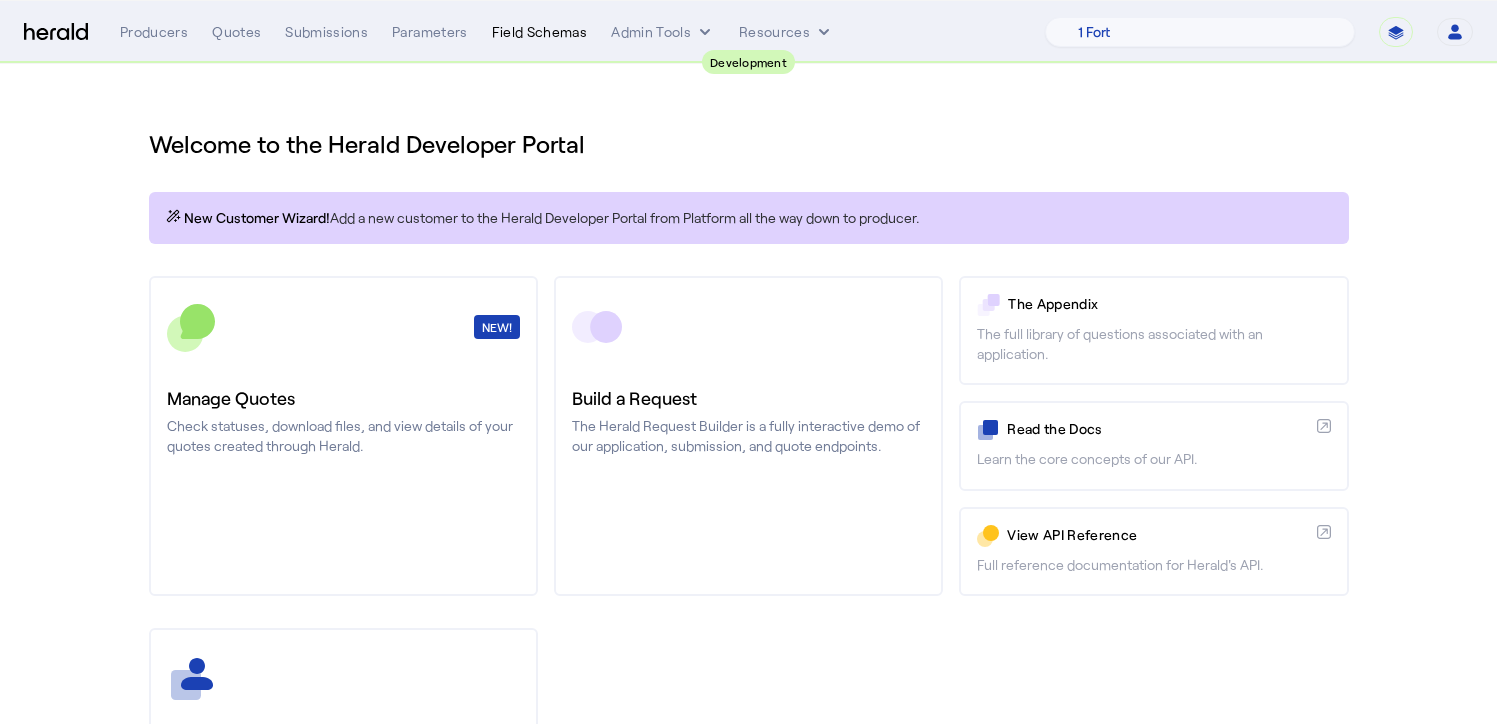 click on "Field Schemas" at bounding box center [540, 32] 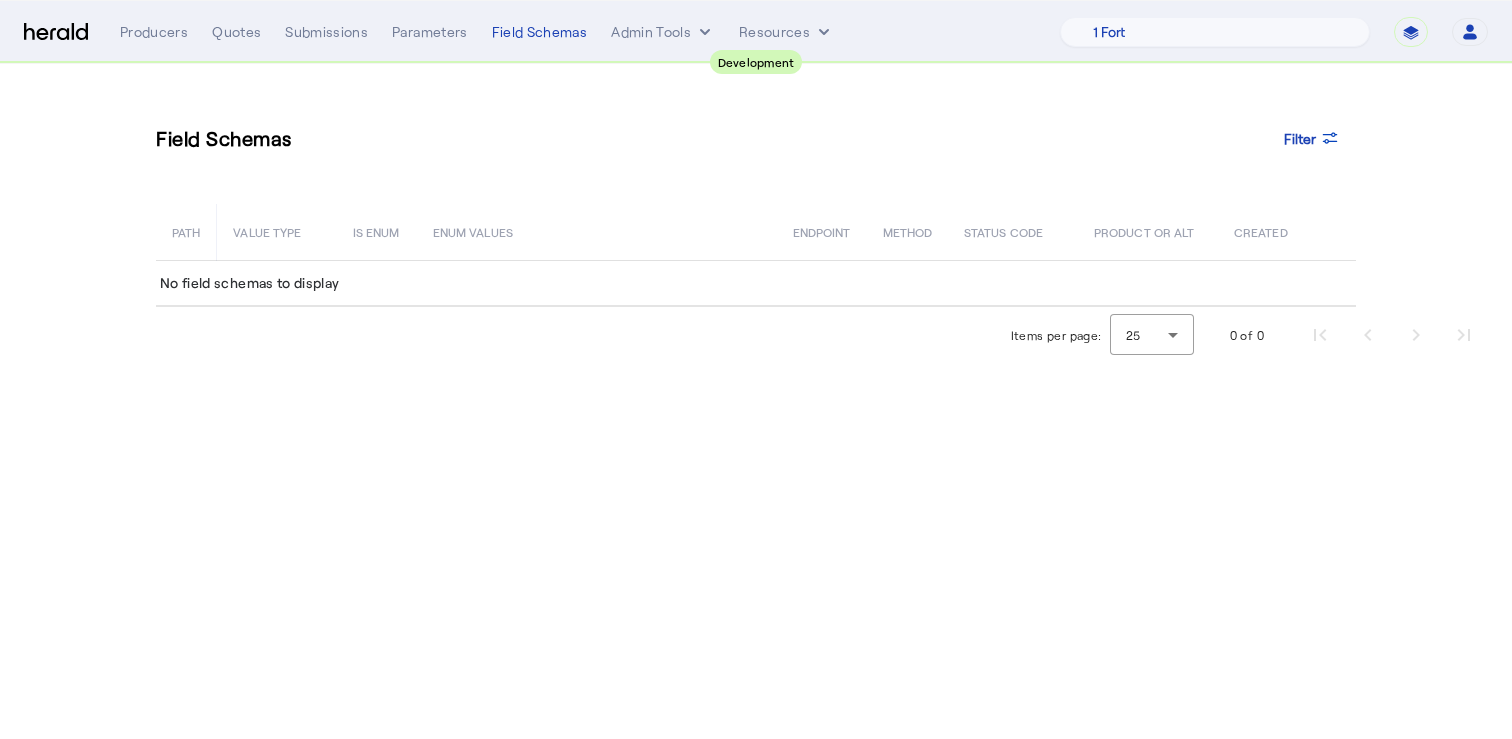 drag, startPoint x: 132, startPoint y: 121, endPoint x: 1139, endPoint y: 486, distance: 1071.1088 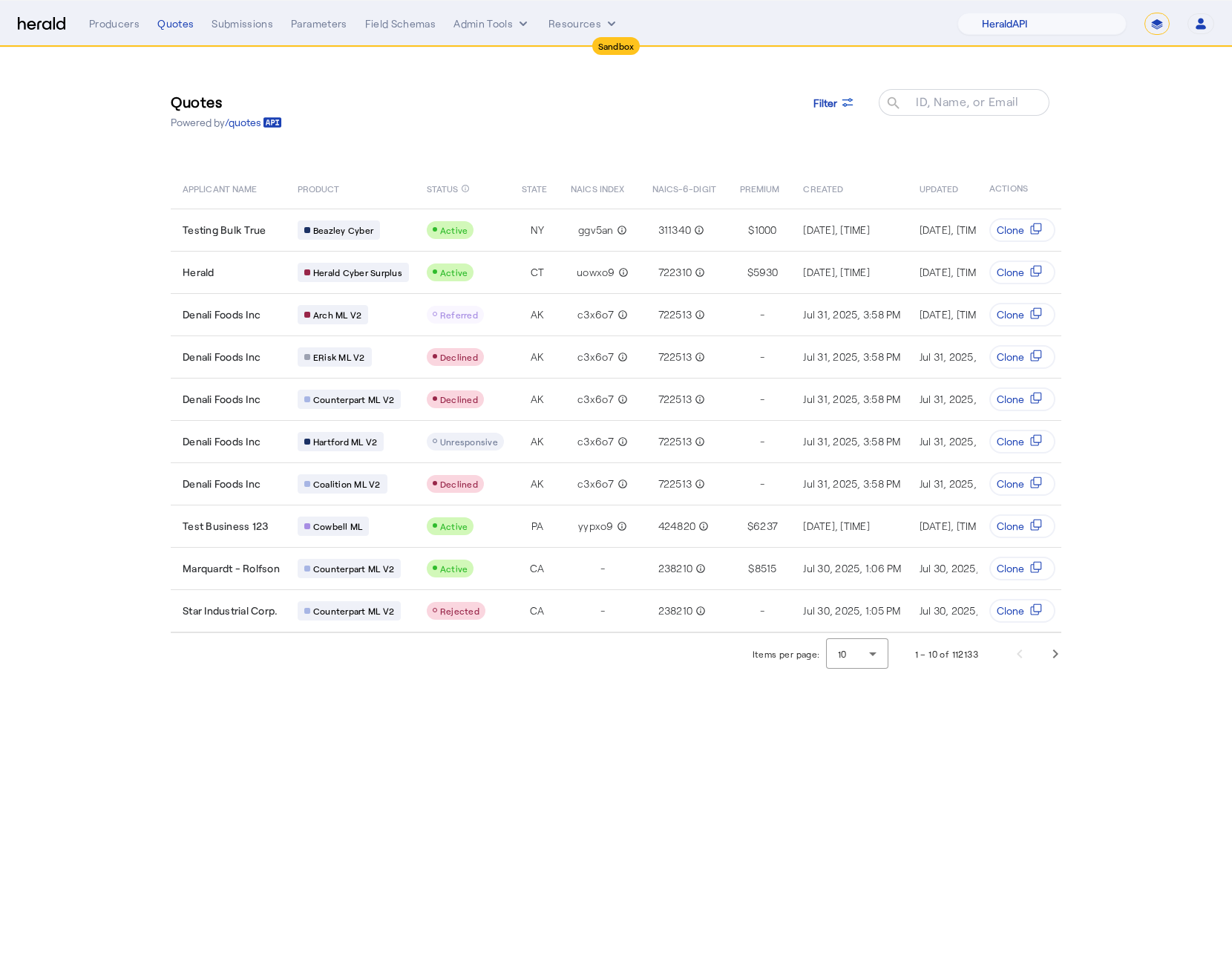 select on "pfm_2v8p_herald_api" 